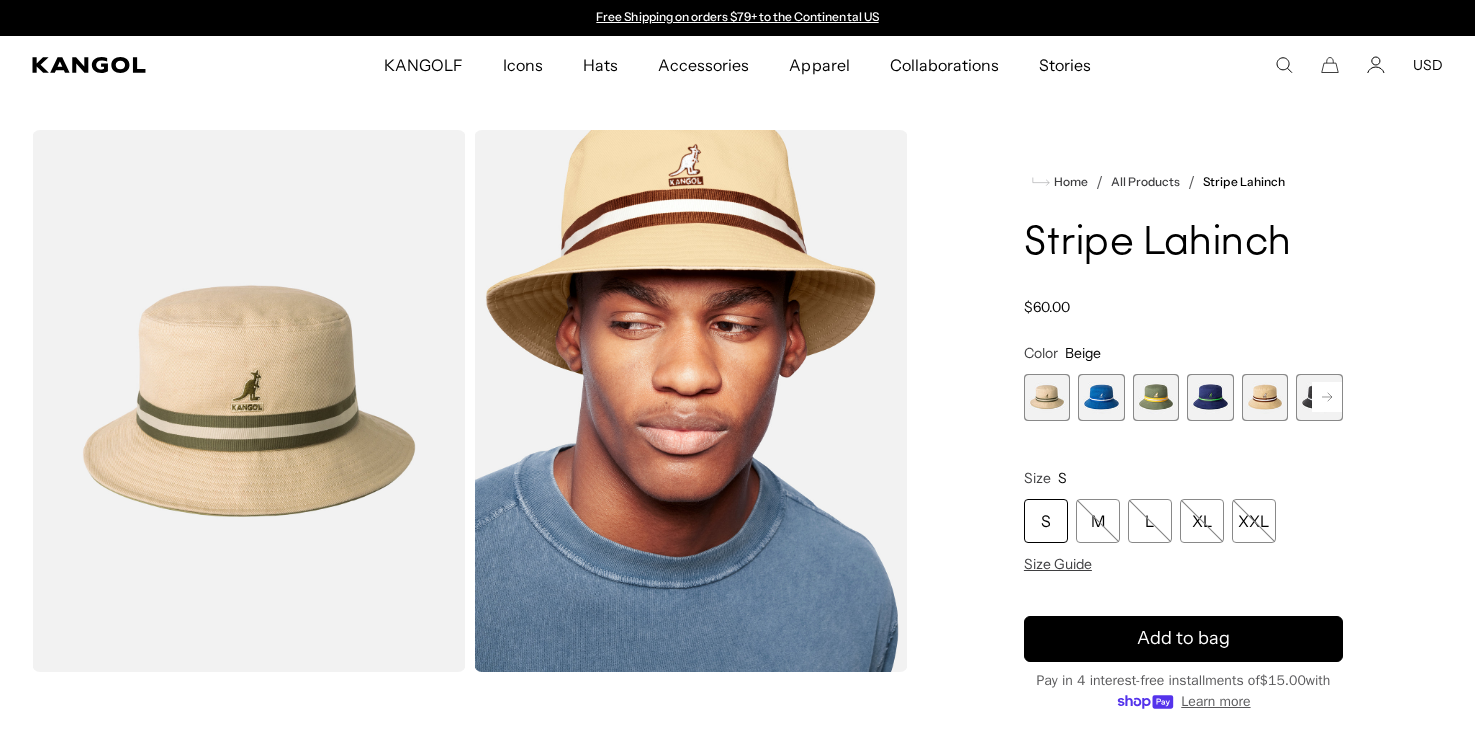 scroll, scrollTop: 344, scrollLeft: 0, axis: vertical 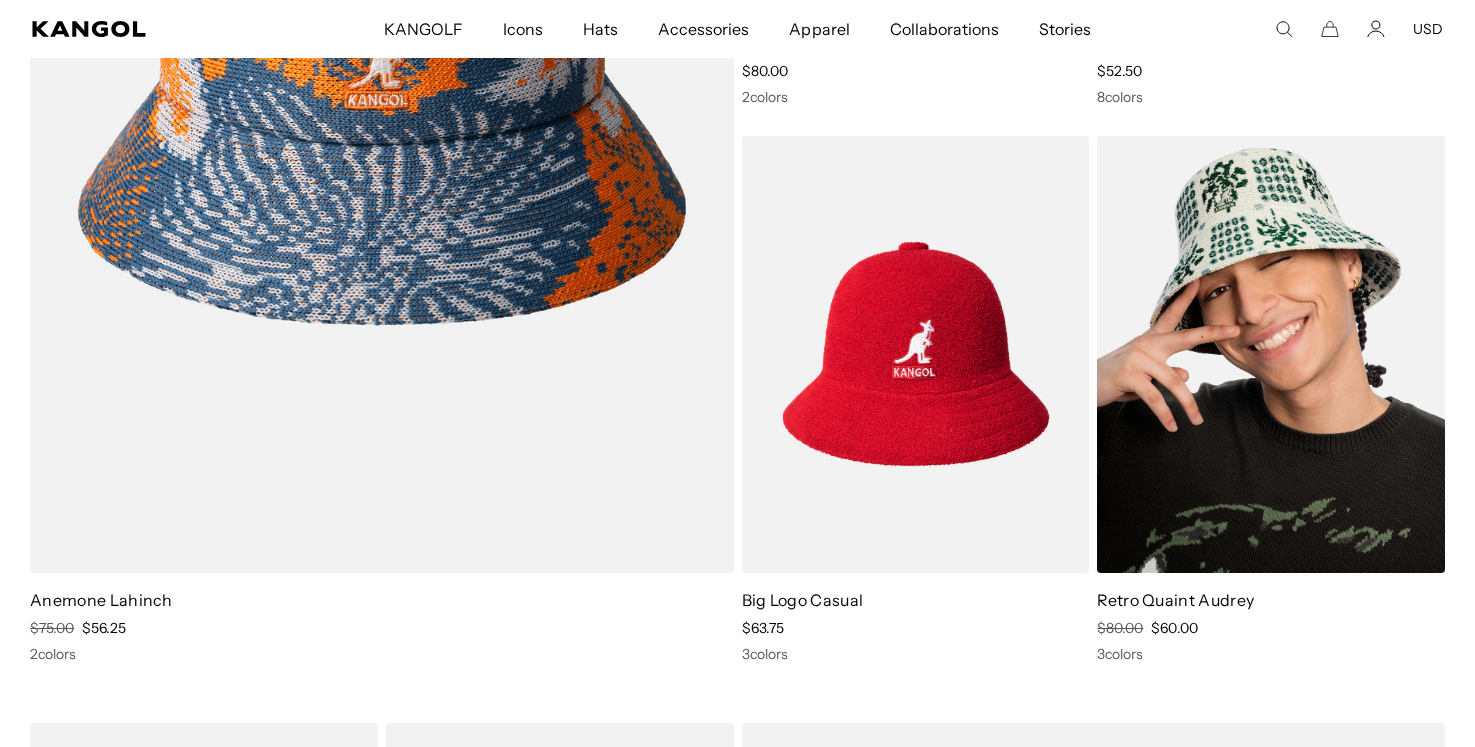 click at bounding box center (1271, 354) 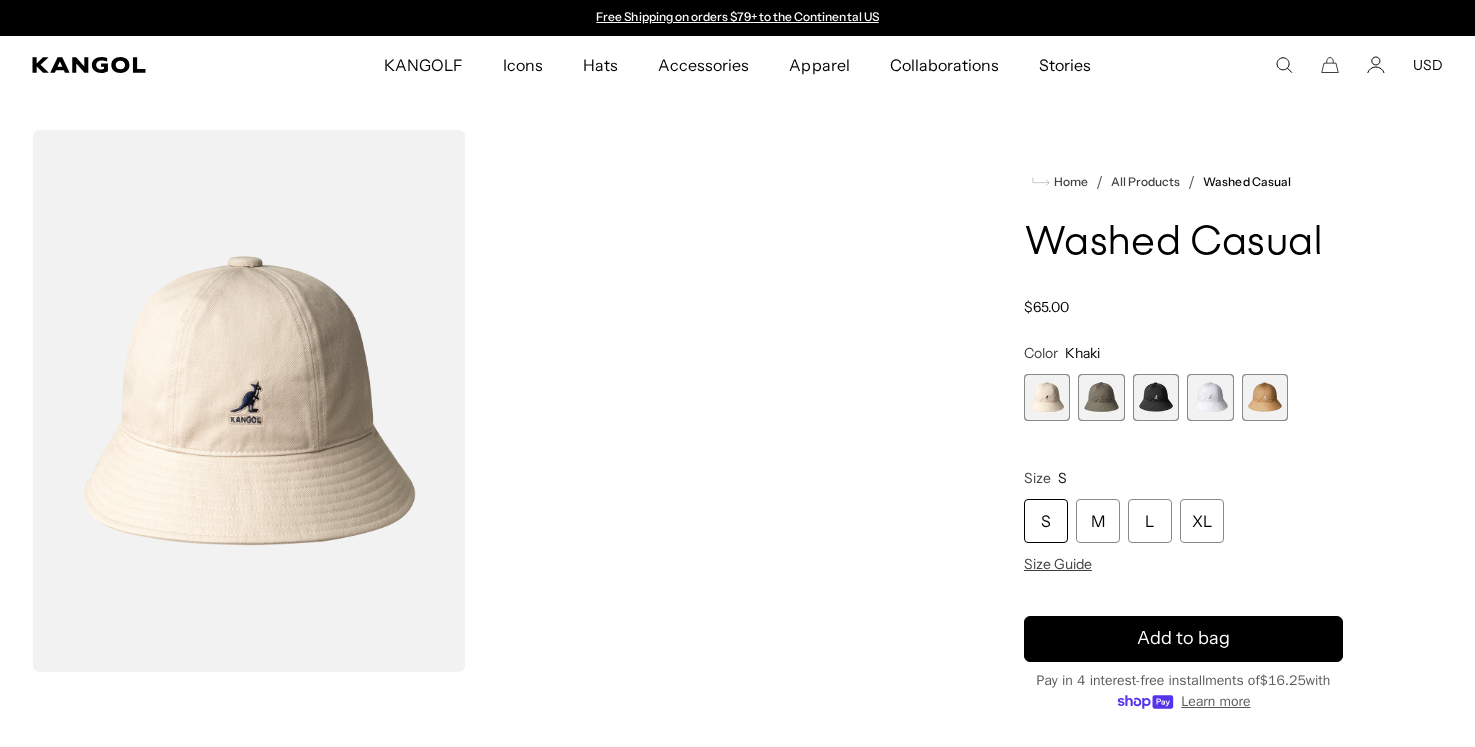 scroll, scrollTop: 0, scrollLeft: 0, axis: both 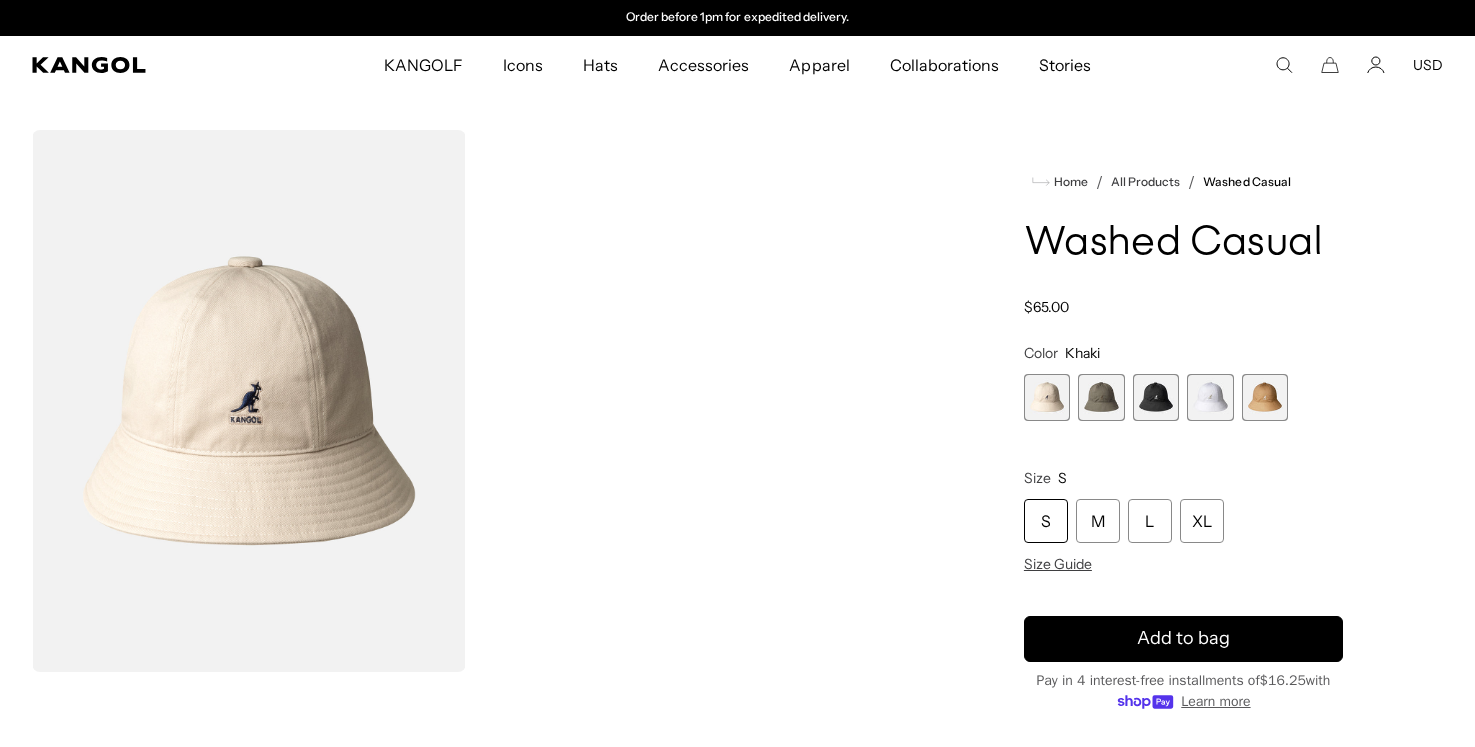 click at bounding box center [1210, 397] 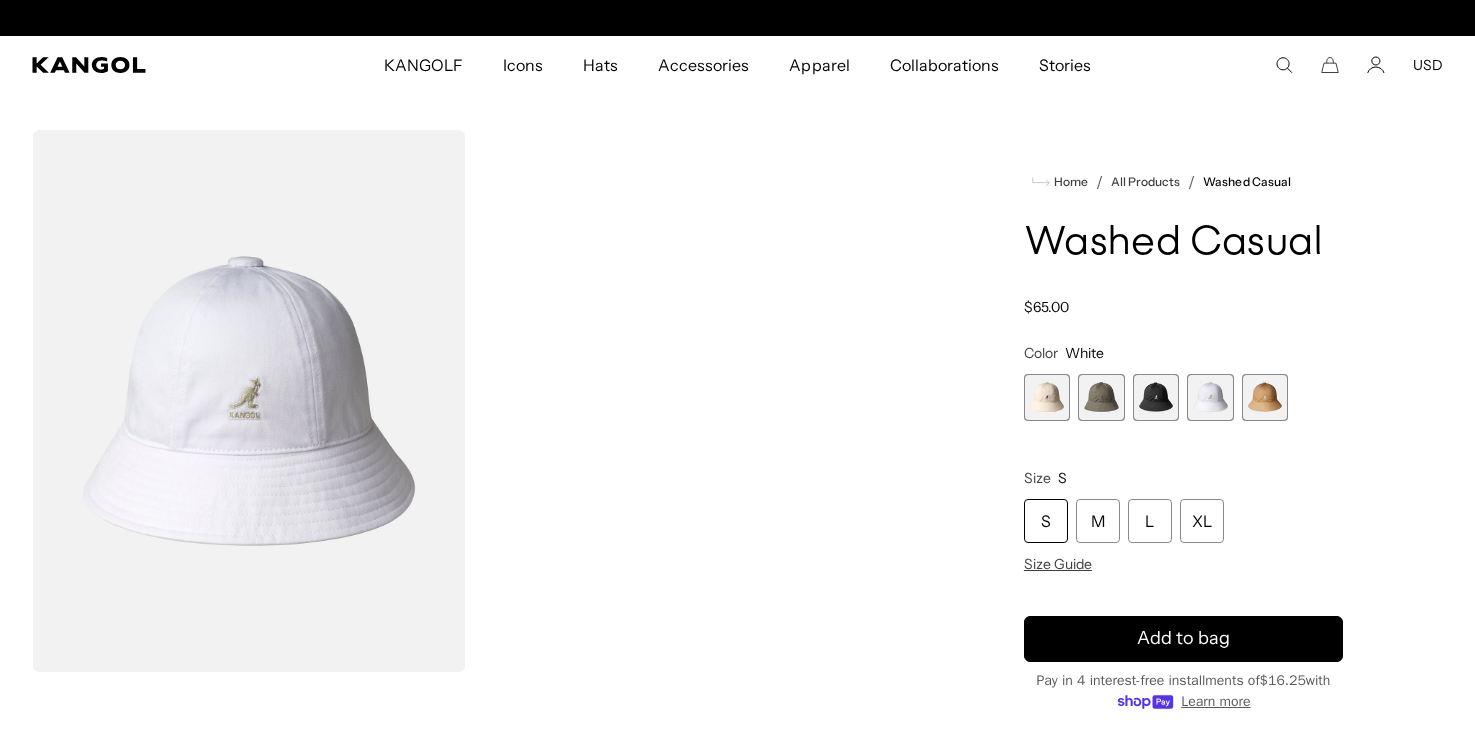 scroll, scrollTop: 0, scrollLeft: 0, axis: both 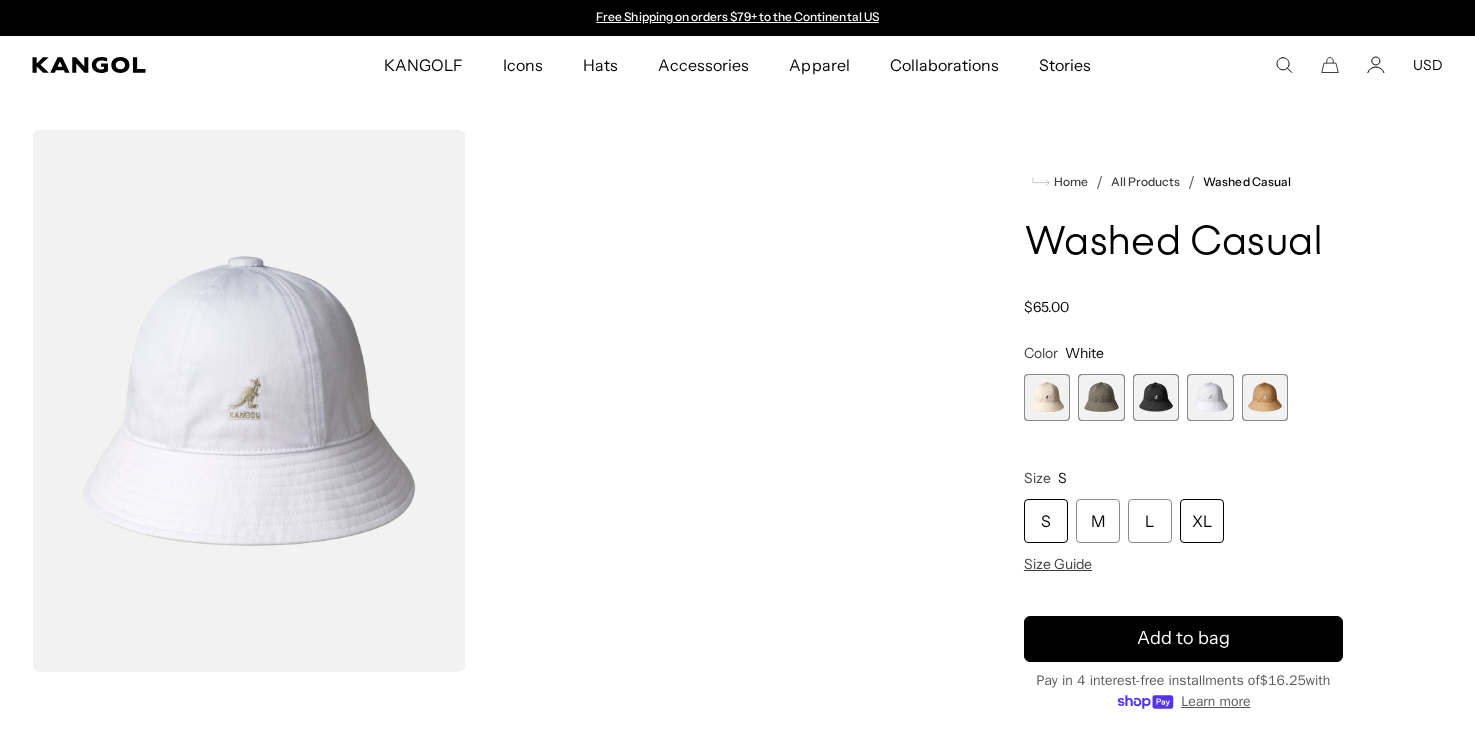 click on "XL" at bounding box center [1202, 521] 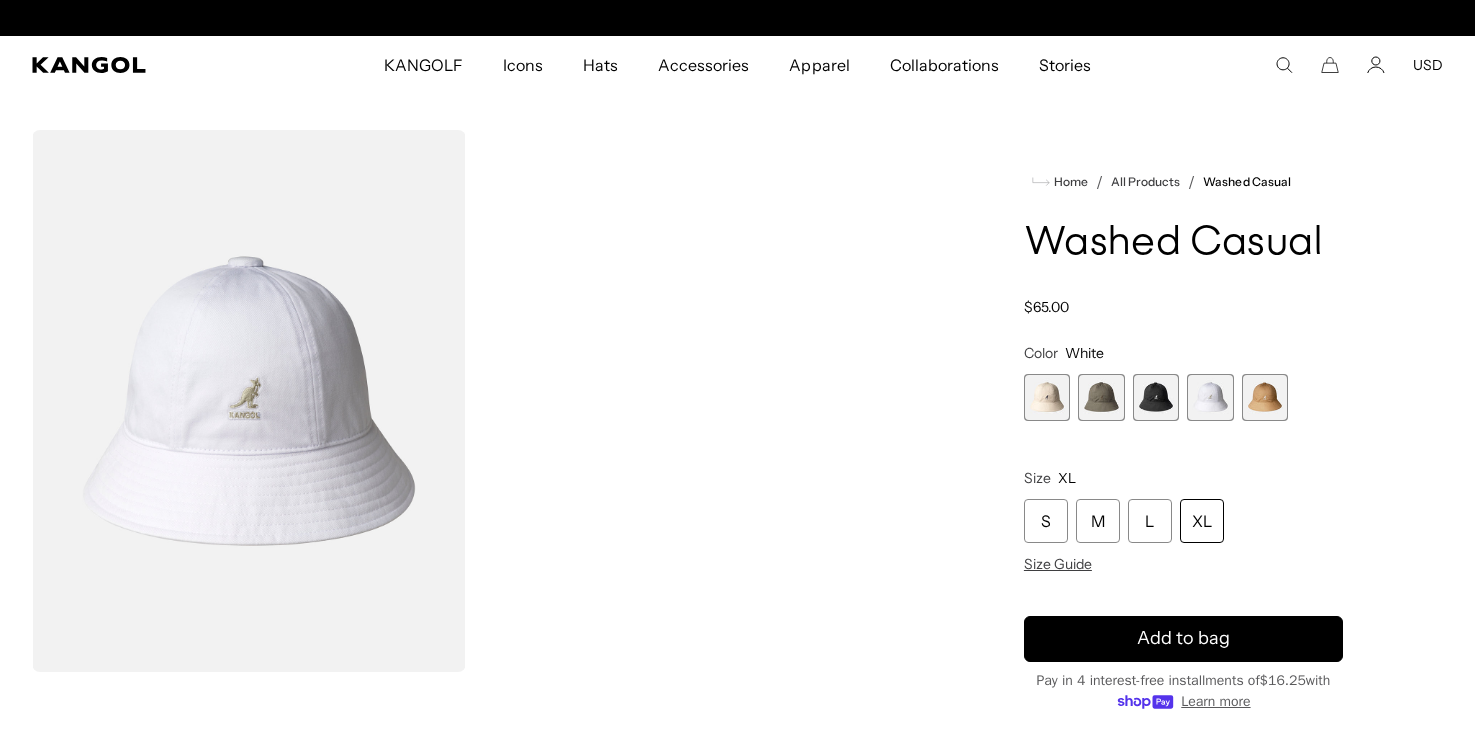 scroll, scrollTop: 0, scrollLeft: 412, axis: horizontal 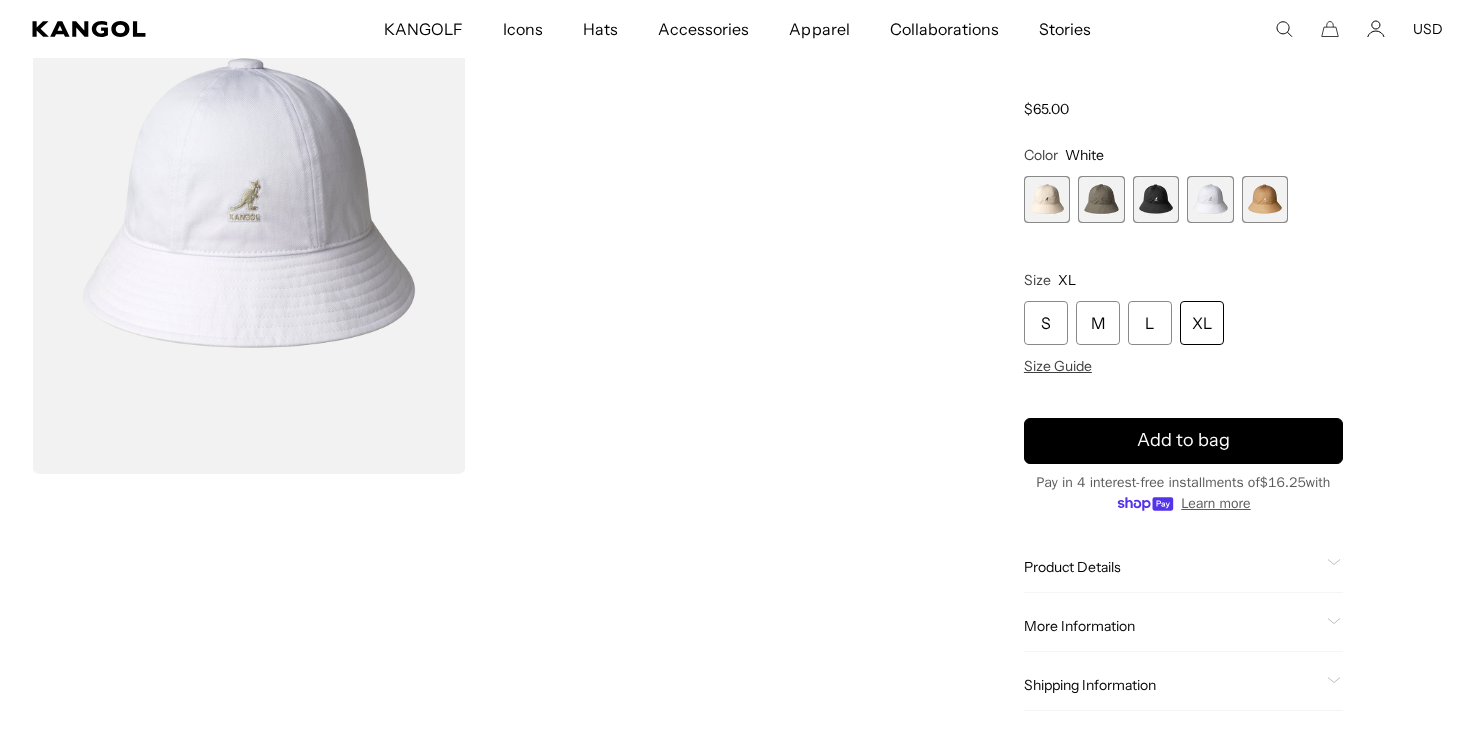 click on "Product Details" 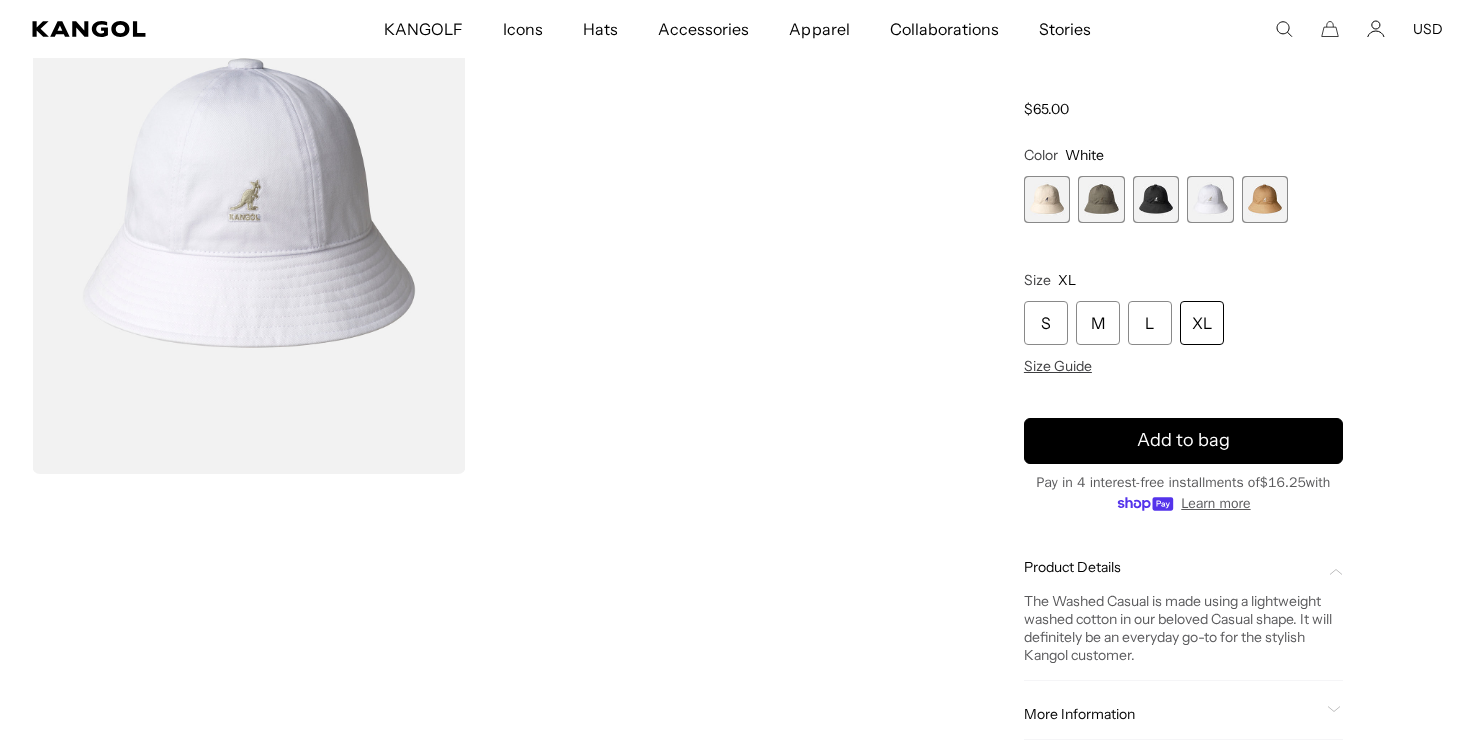 click on "Product Details" 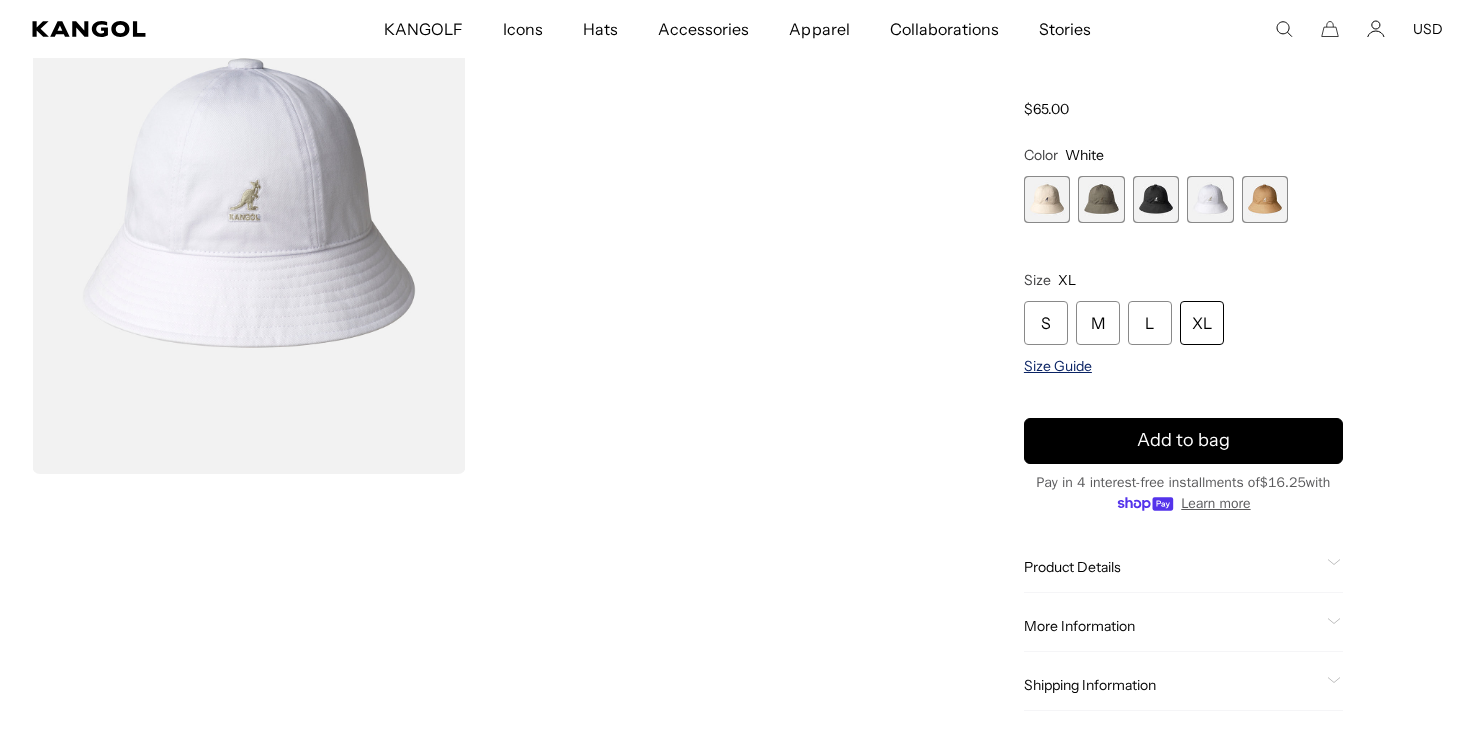 click on "Size Guide" at bounding box center (1058, 366) 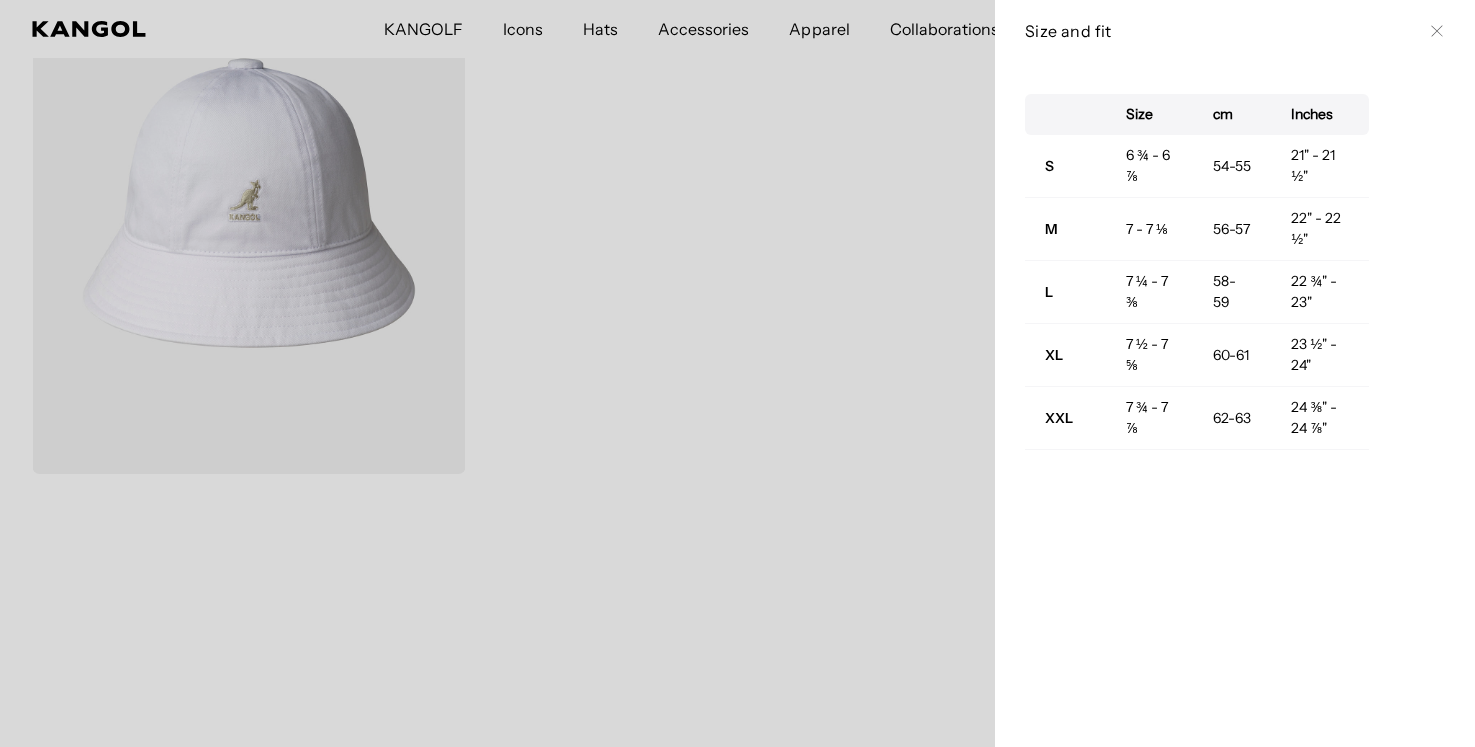 scroll, scrollTop: 0, scrollLeft: 412, axis: horizontal 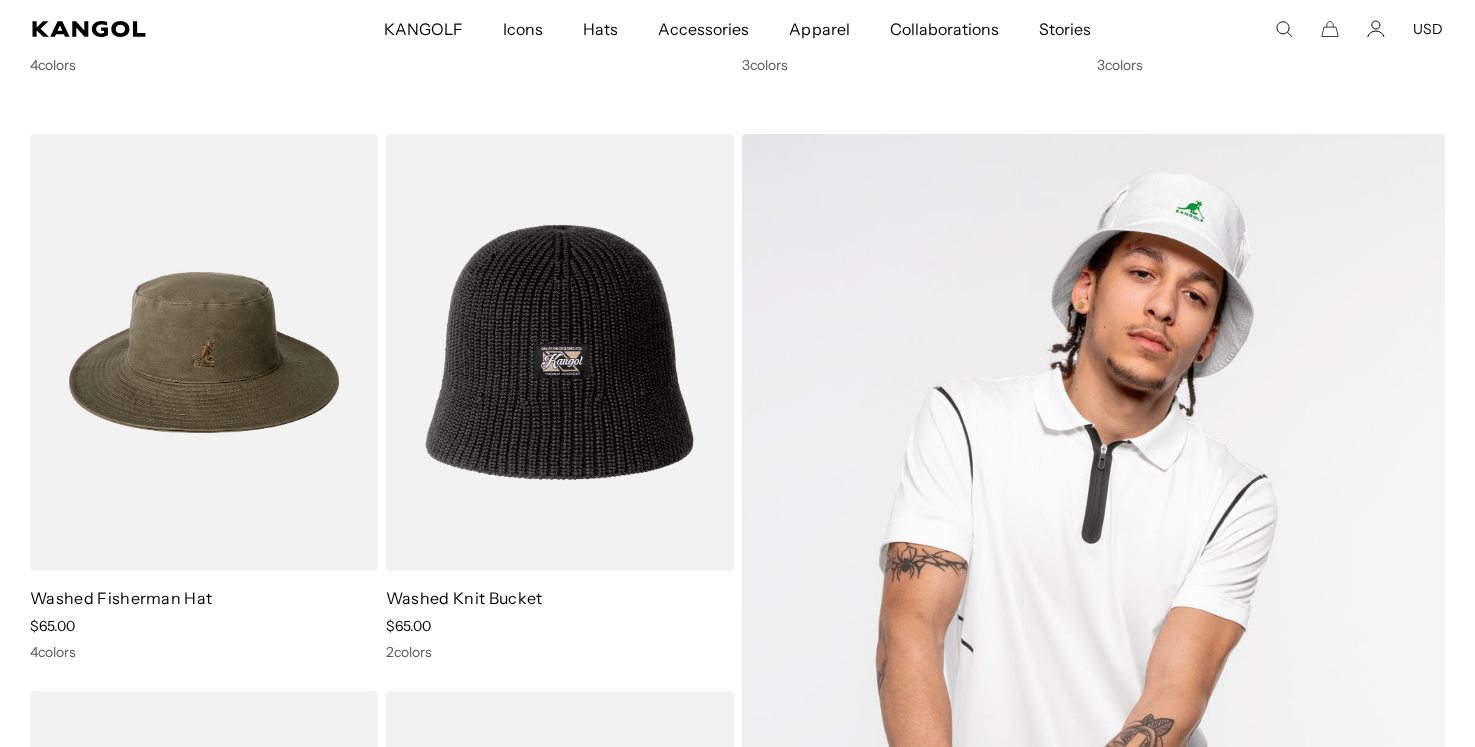 click at bounding box center (1094, 630) 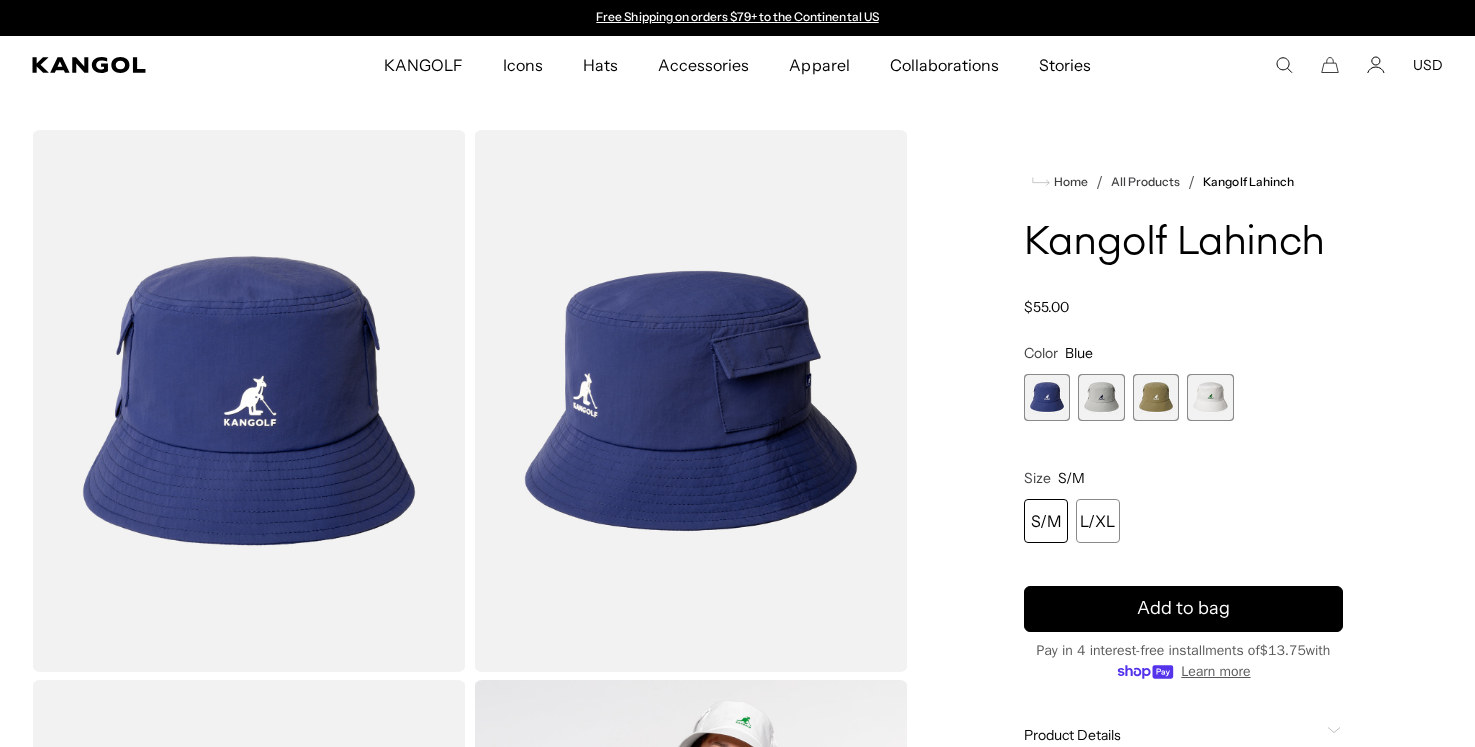 scroll, scrollTop: 0, scrollLeft: 0, axis: both 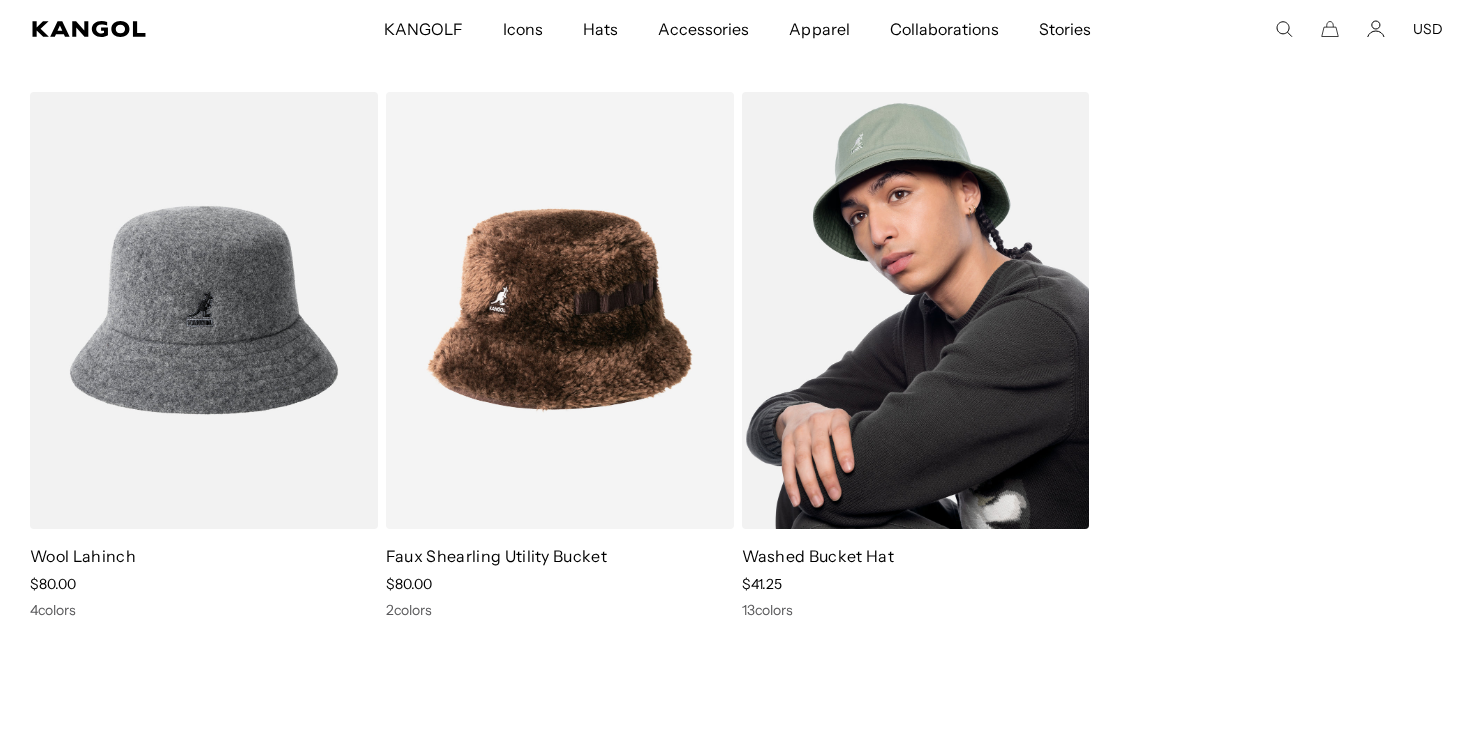 click at bounding box center [916, 310] 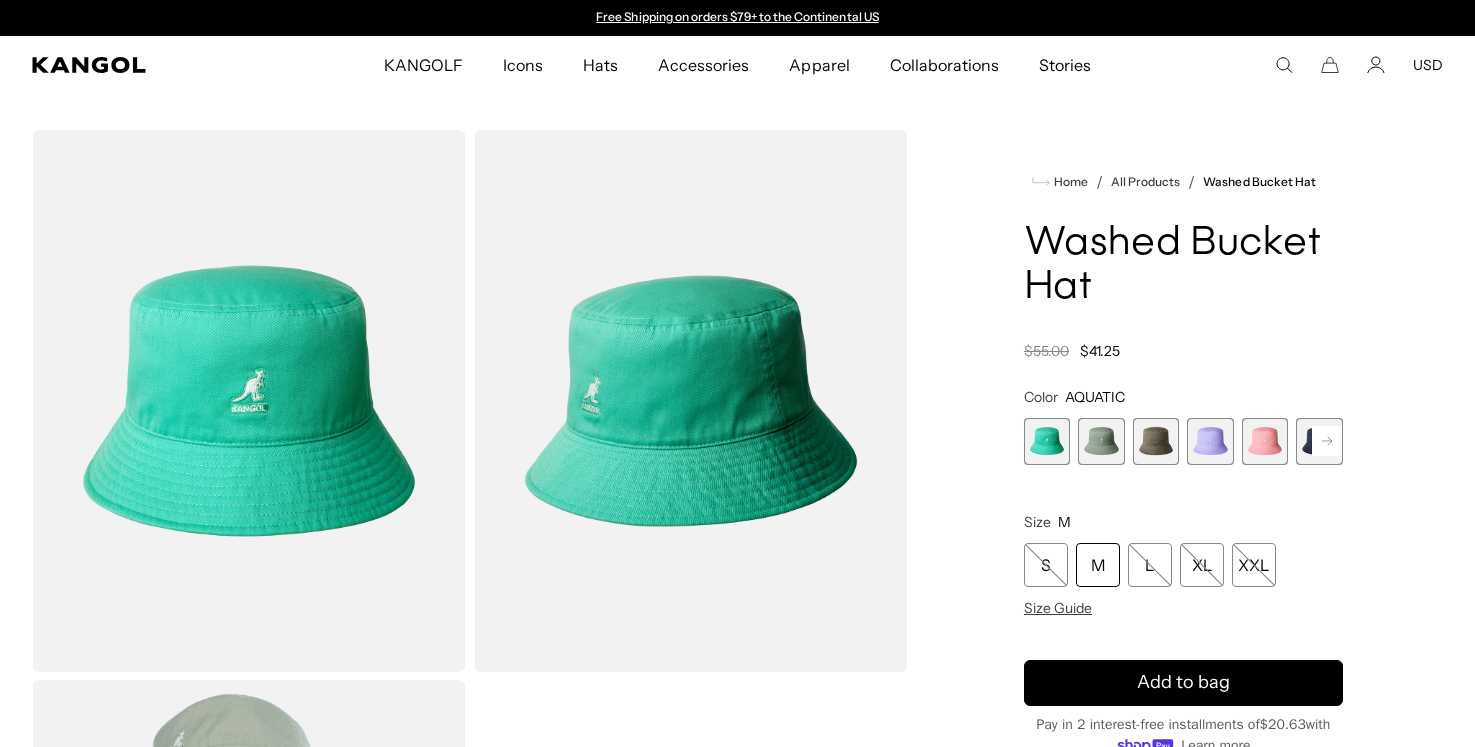 scroll, scrollTop: 0, scrollLeft: 0, axis: both 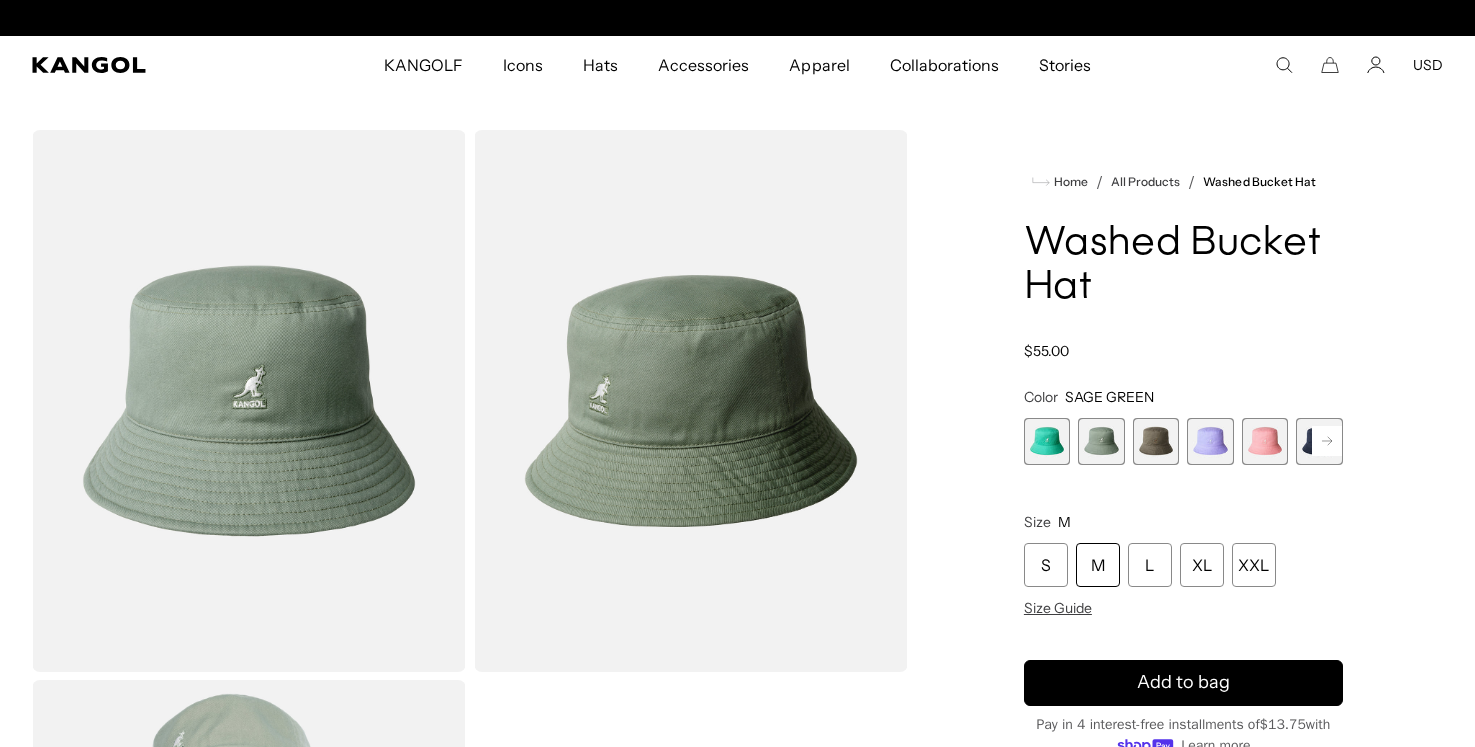 click at bounding box center (1156, 441) 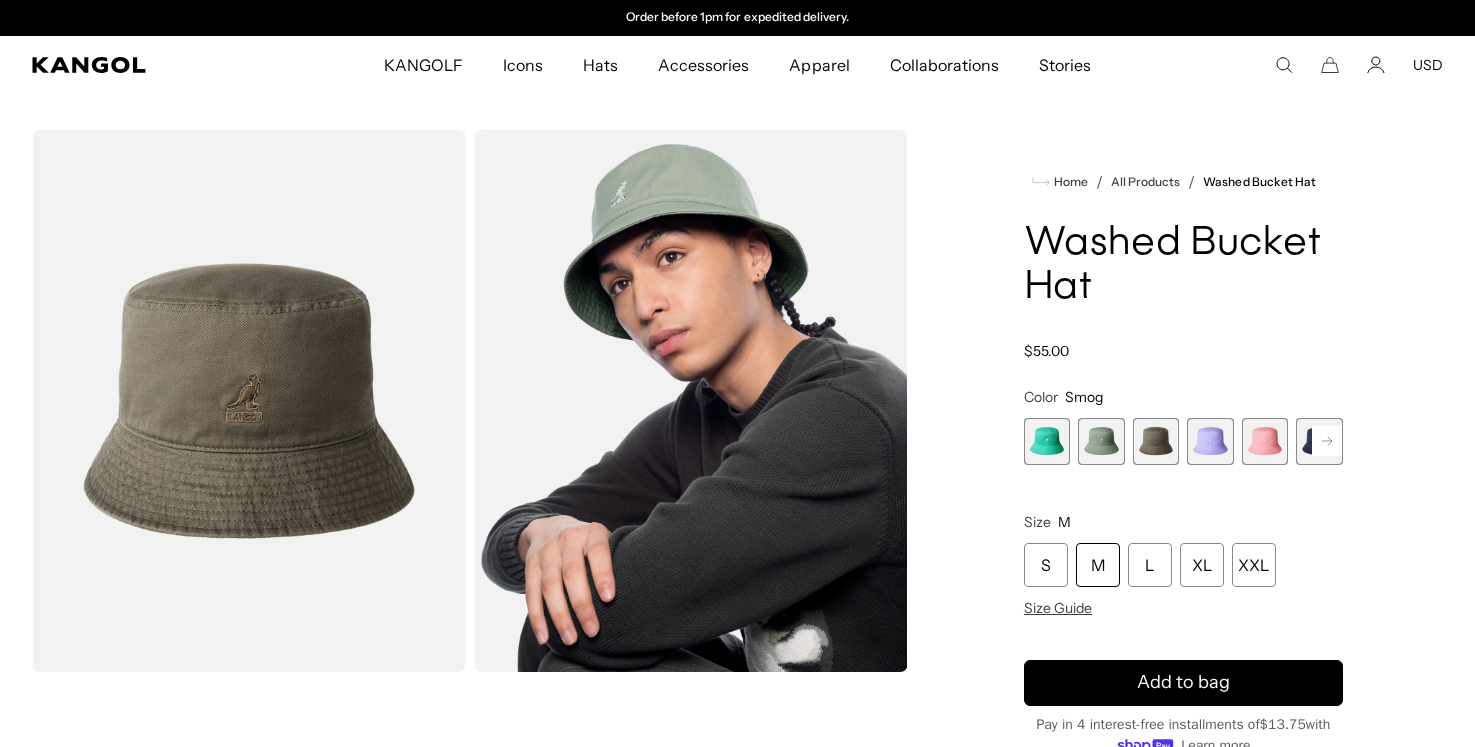 click at bounding box center (1265, 441) 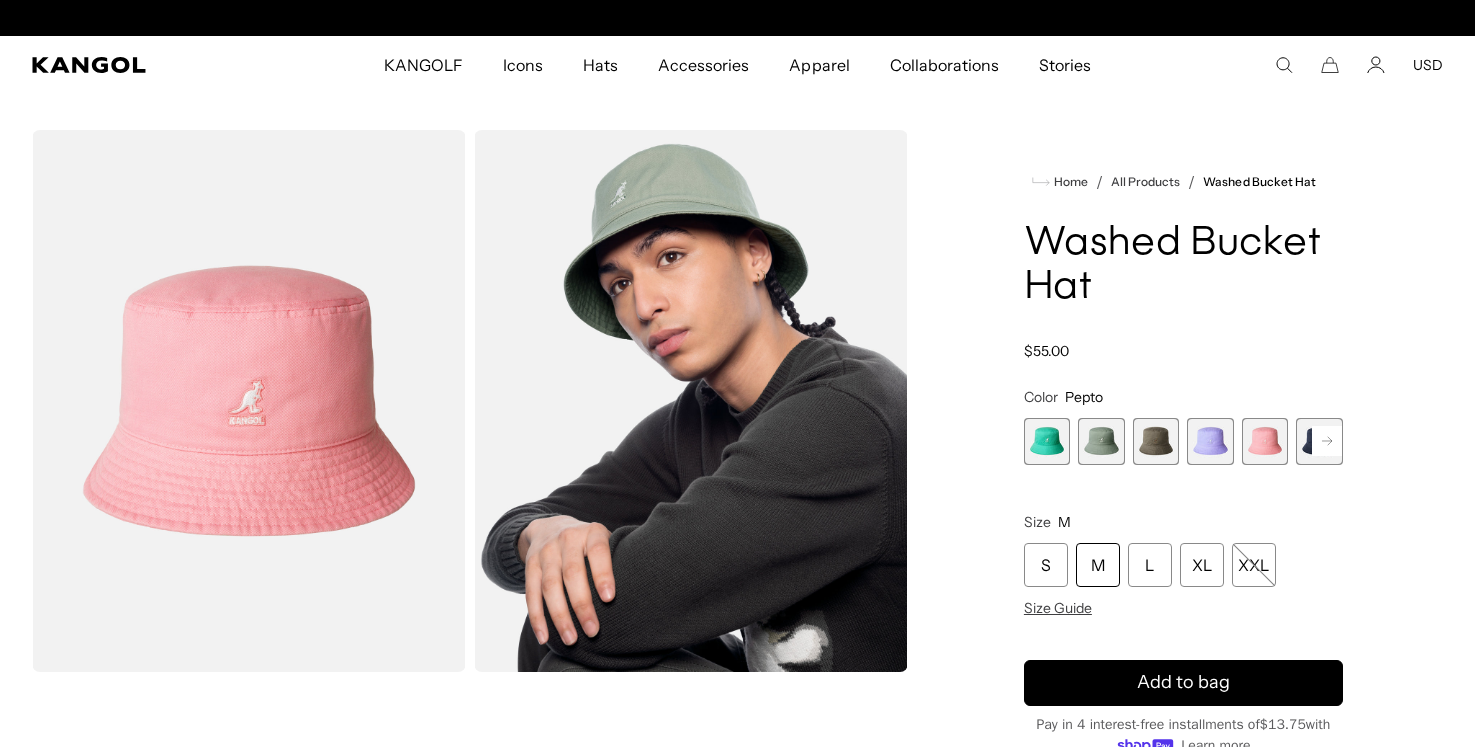 scroll, scrollTop: 0, scrollLeft: 0, axis: both 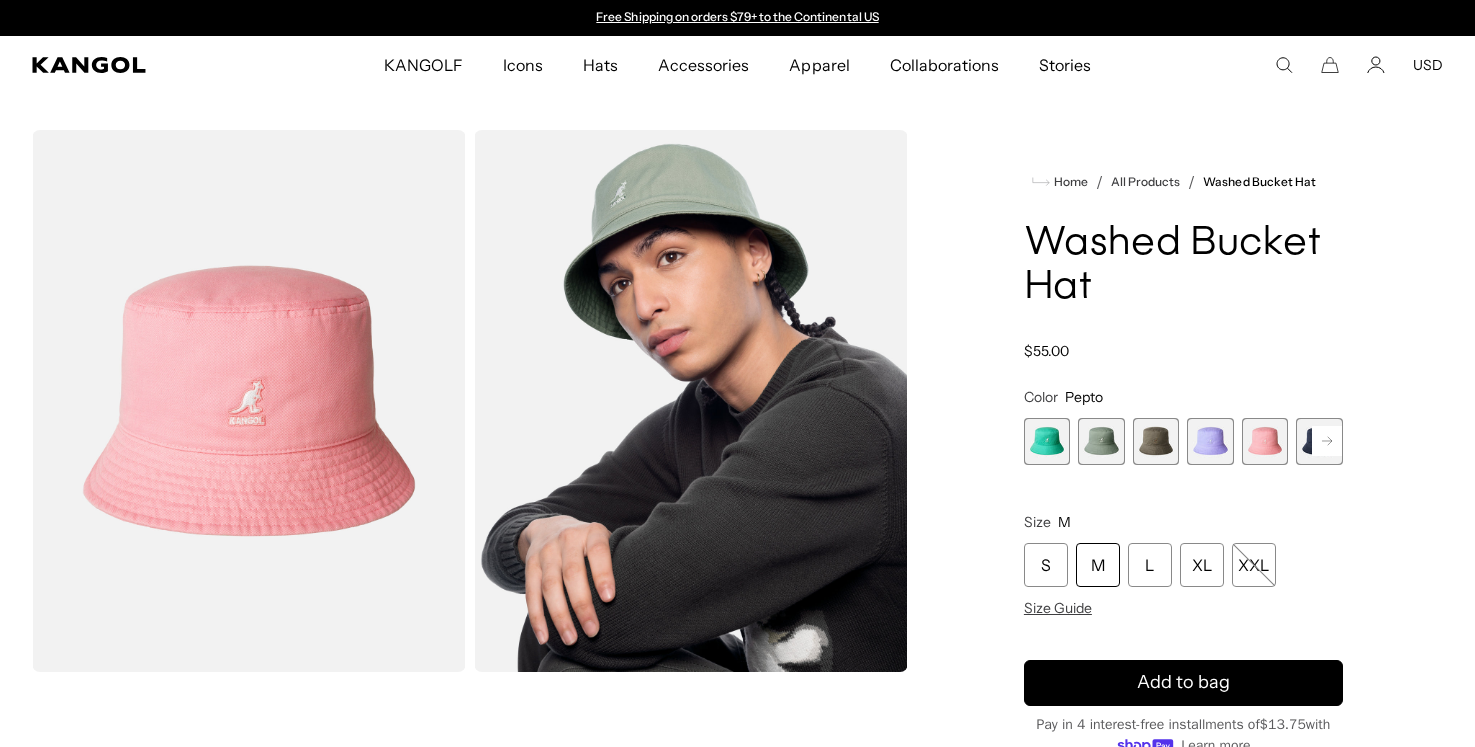 click 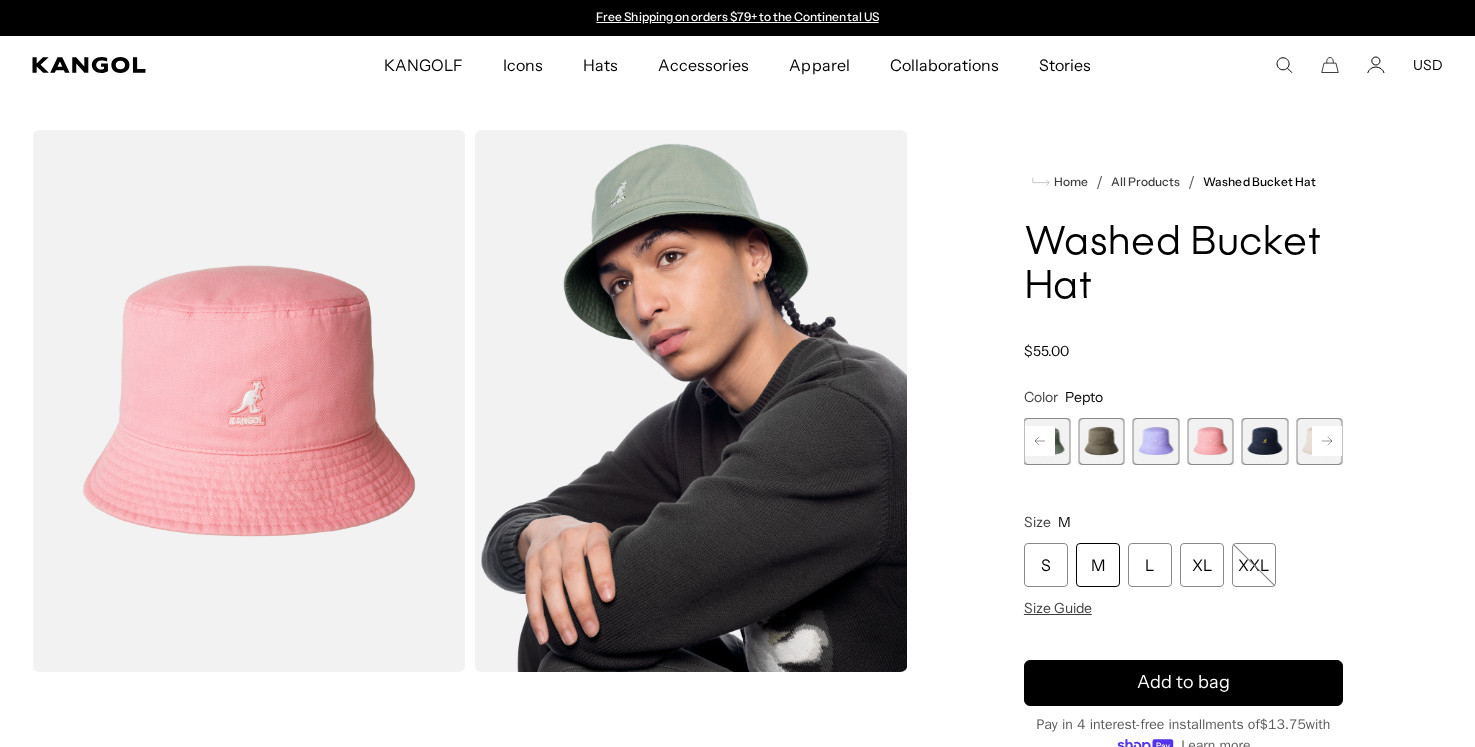 click 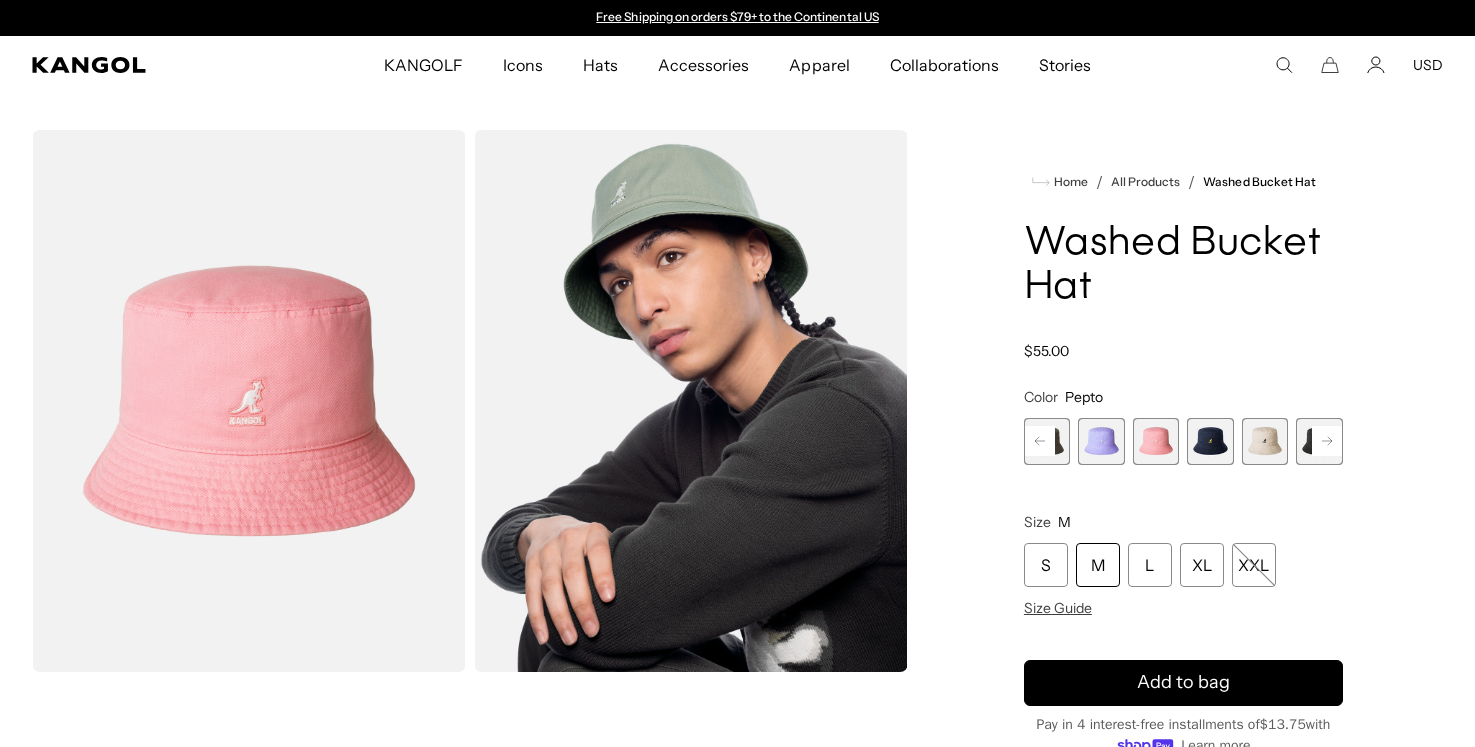 click at bounding box center [1265, 441] 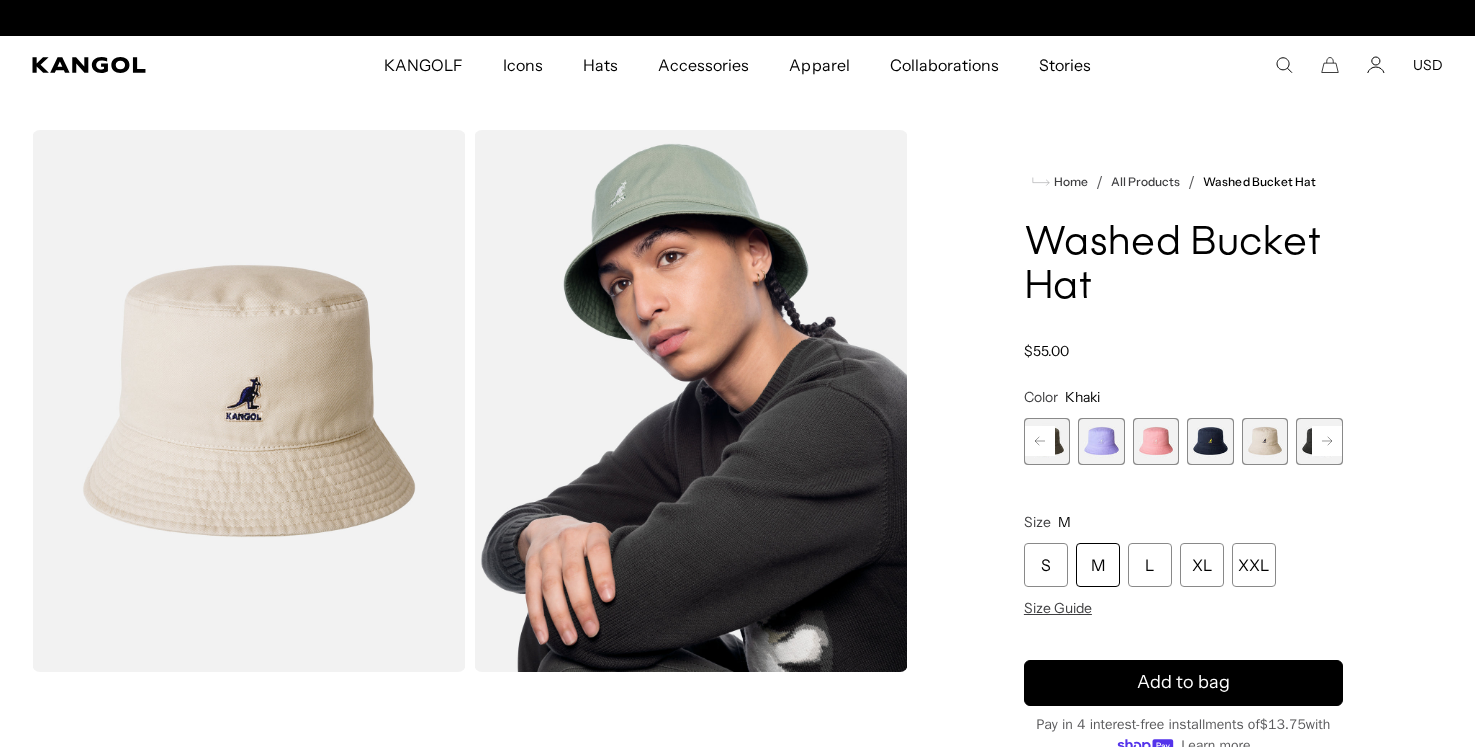 scroll, scrollTop: 0, scrollLeft: 412, axis: horizontal 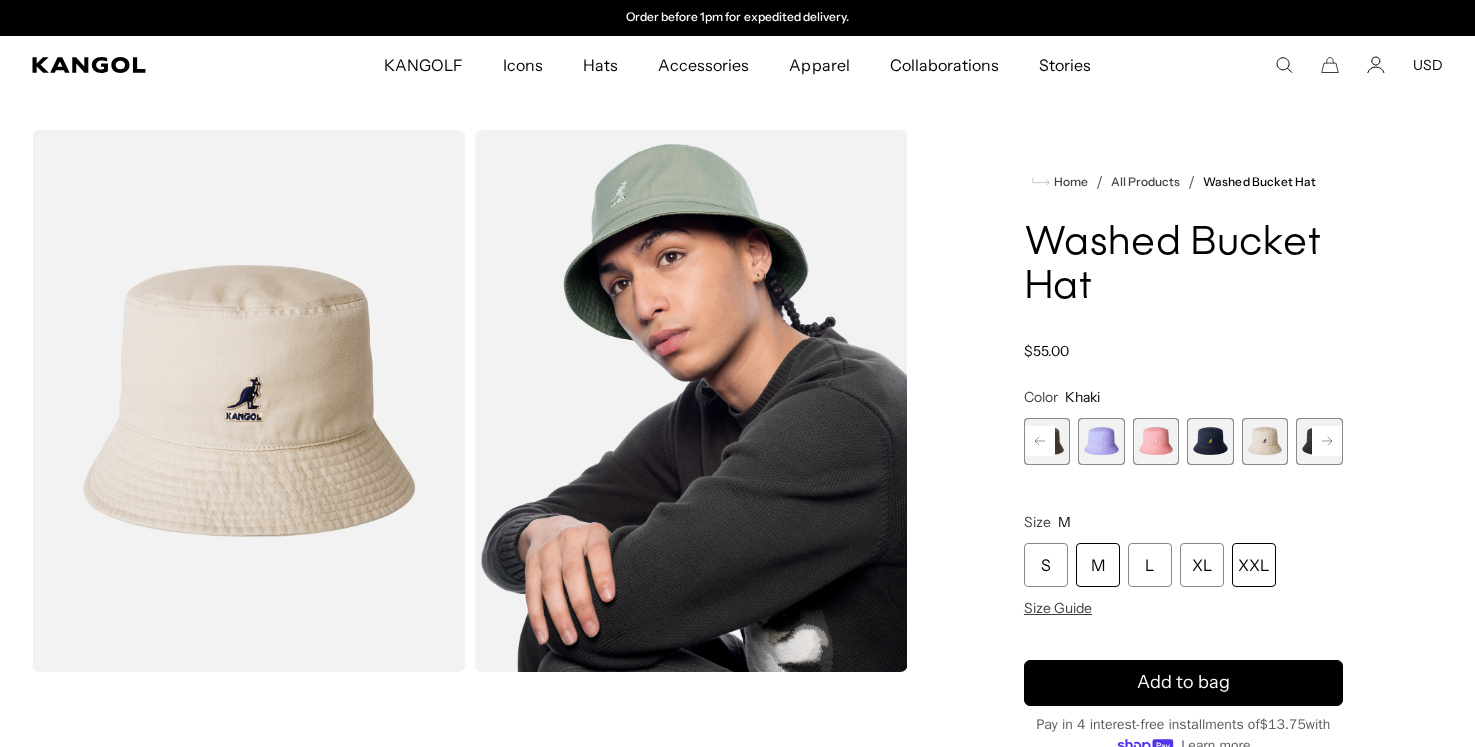 click on "XXL" at bounding box center [1254, 565] 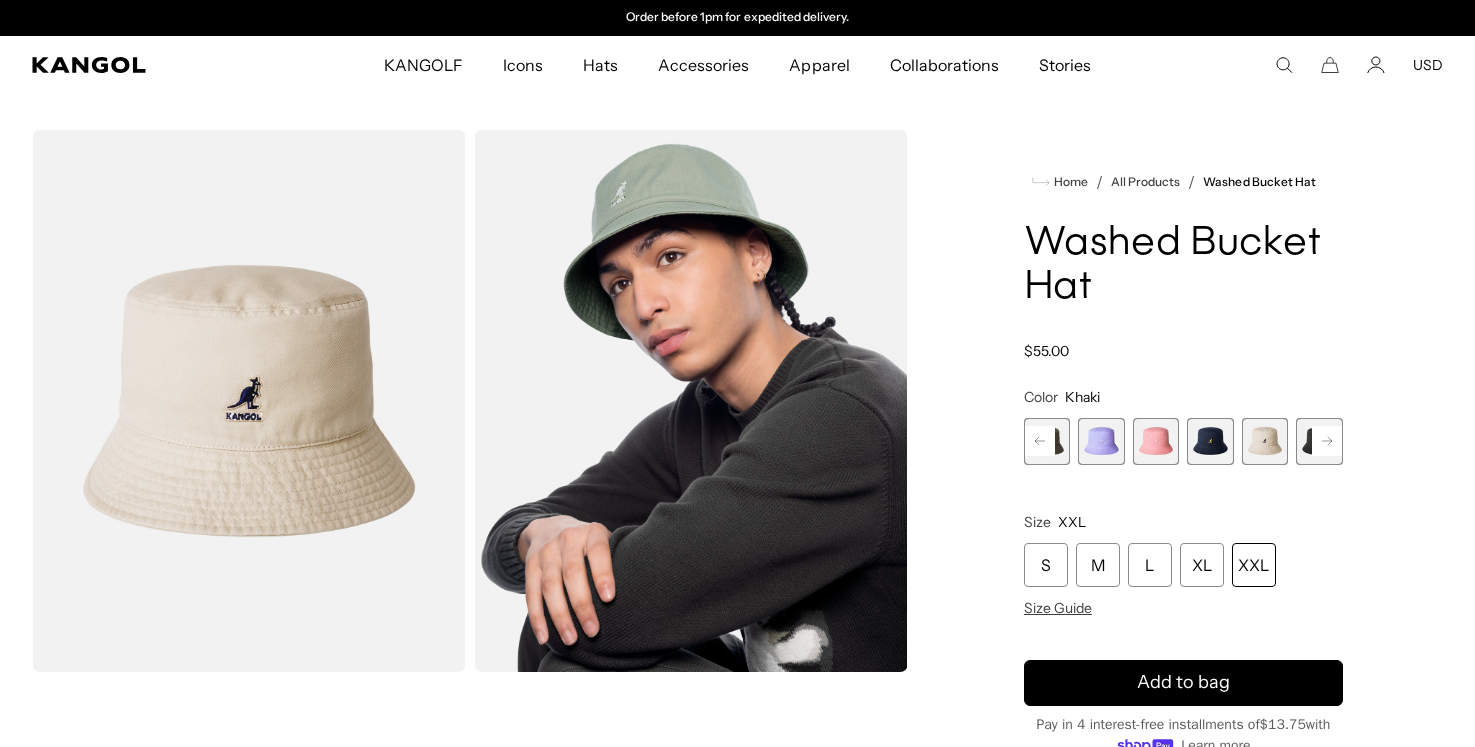 click 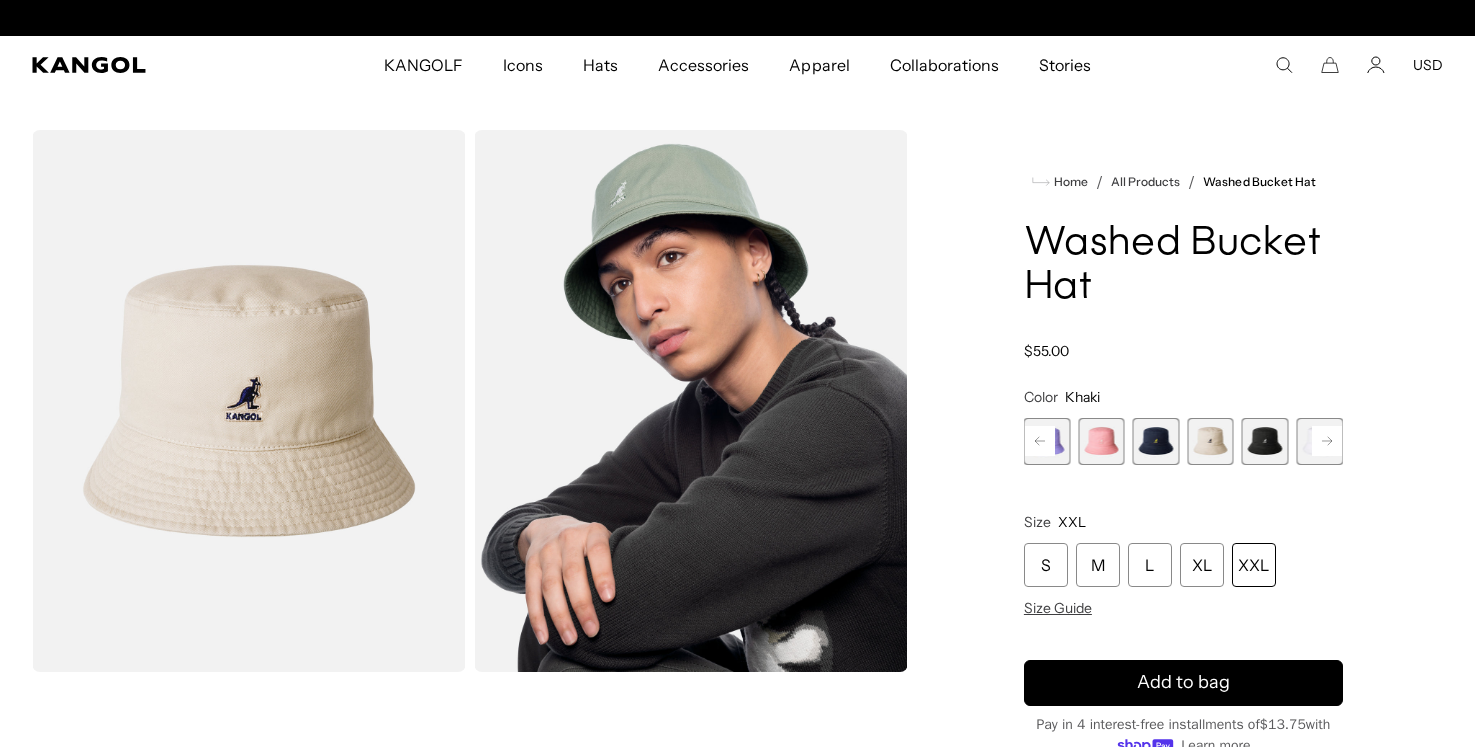 click 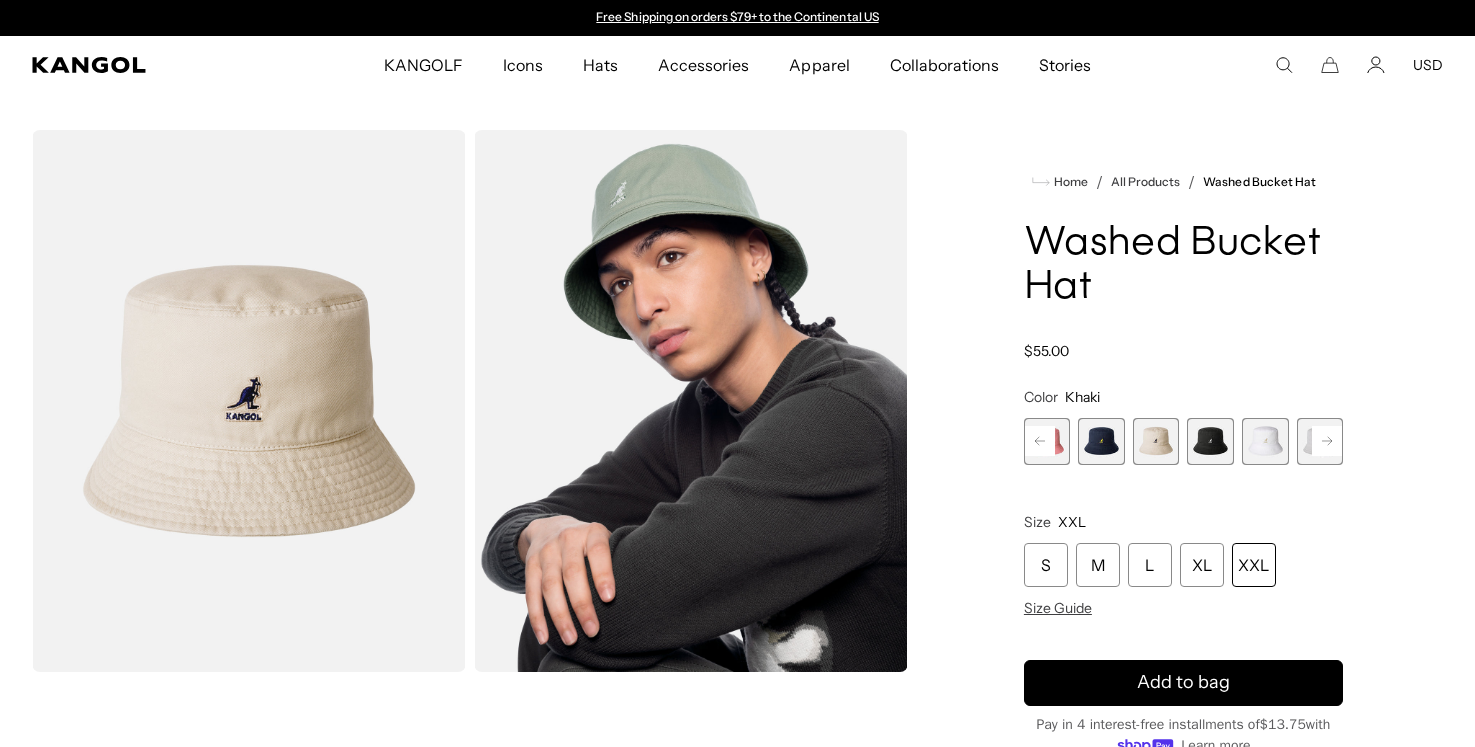 click at bounding box center (1265, 441) 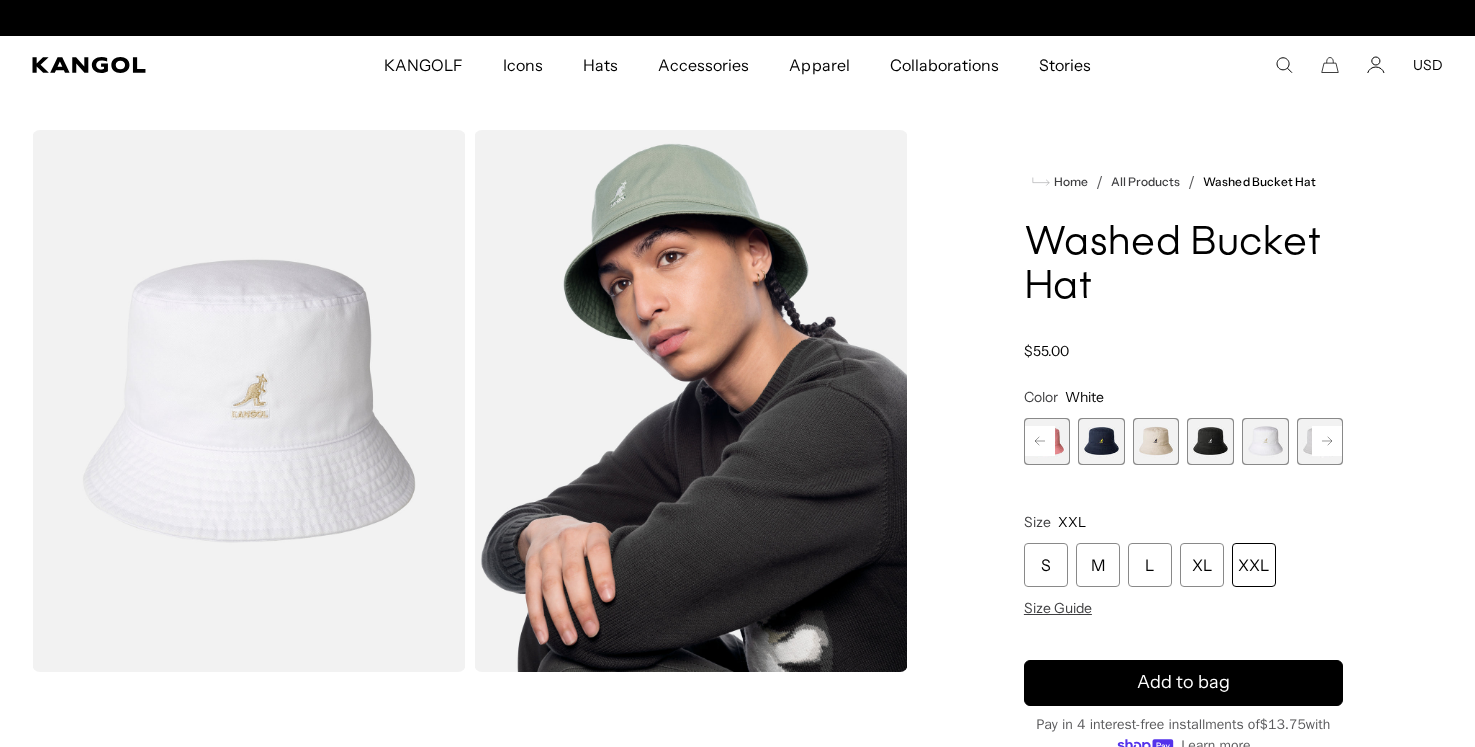 scroll, scrollTop: 0, scrollLeft: 412, axis: horizontal 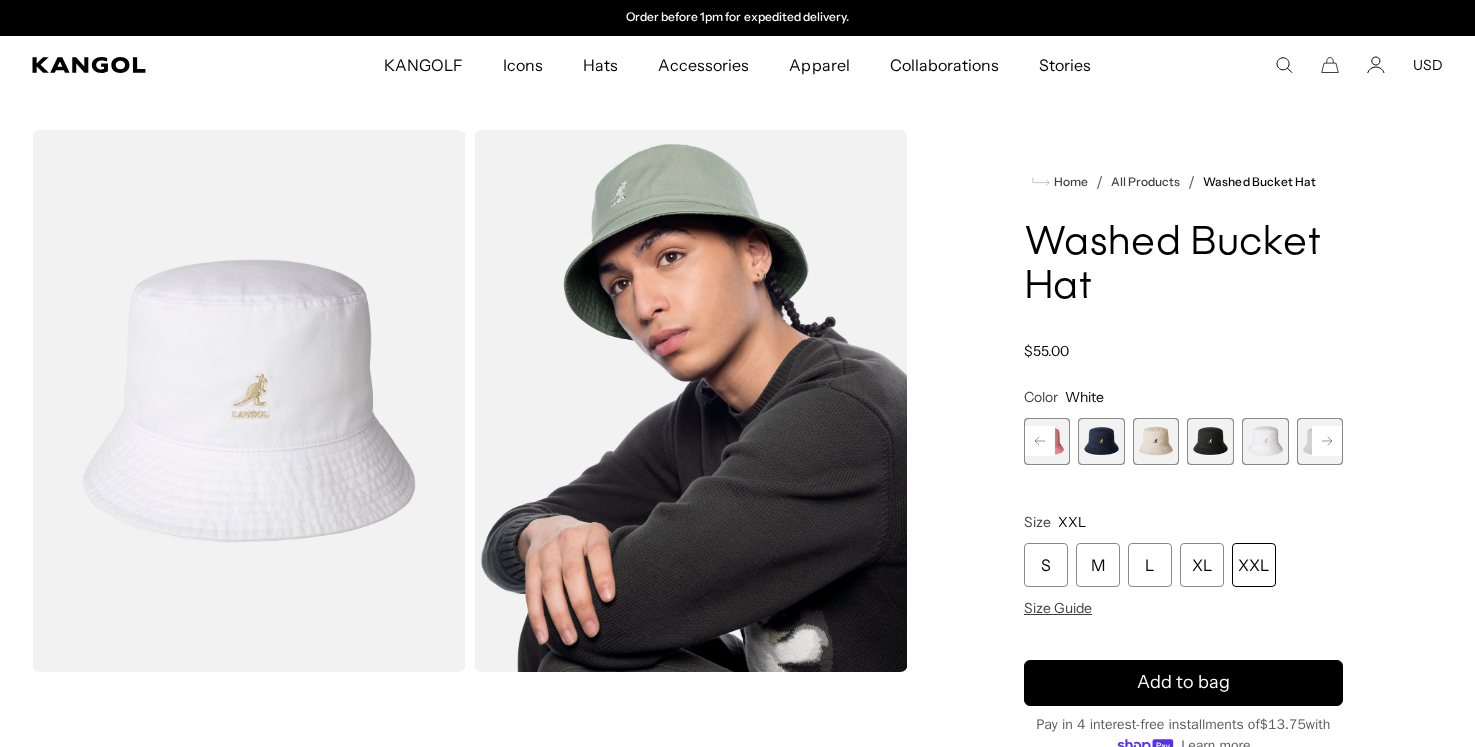 click on "XXL" at bounding box center [1254, 565] 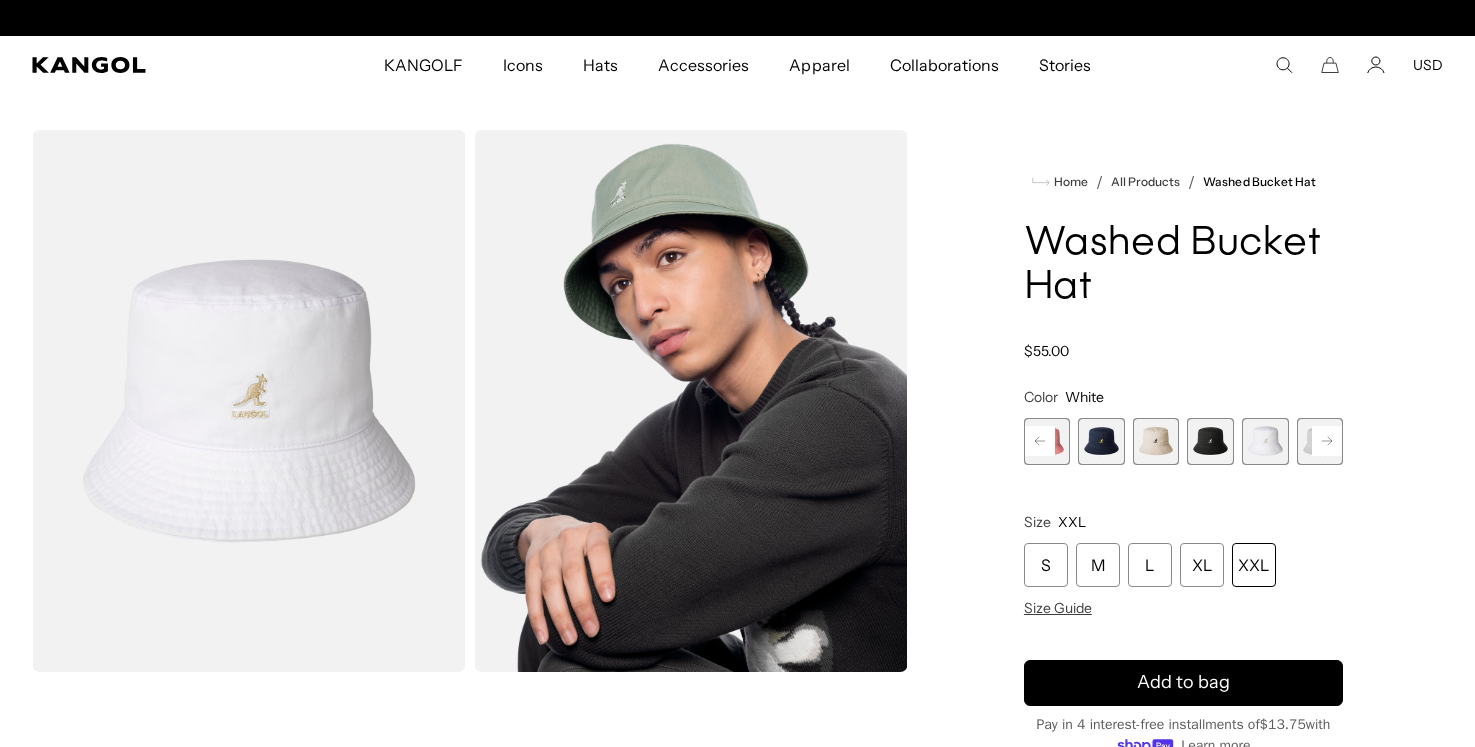 scroll, scrollTop: 0, scrollLeft: 0, axis: both 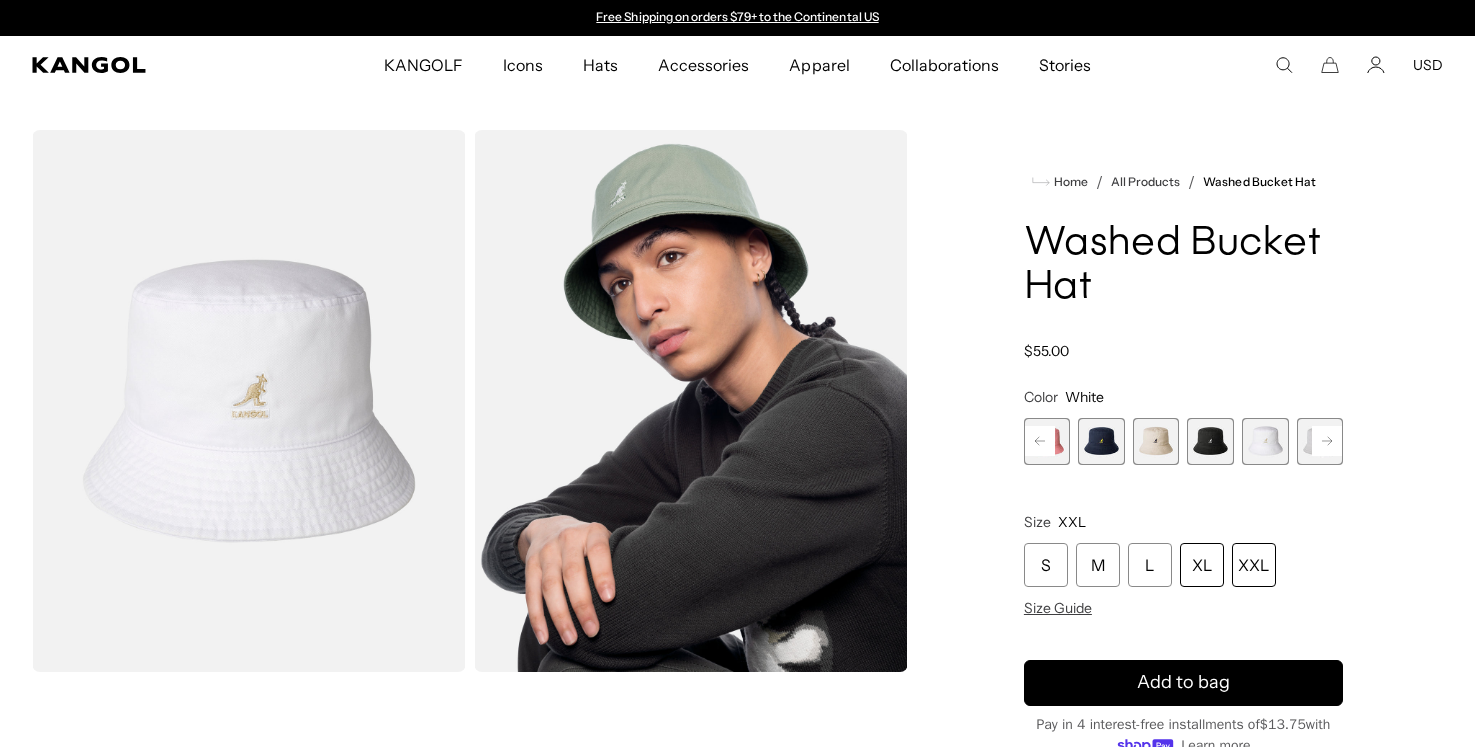 click on "XL" at bounding box center [1202, 565] 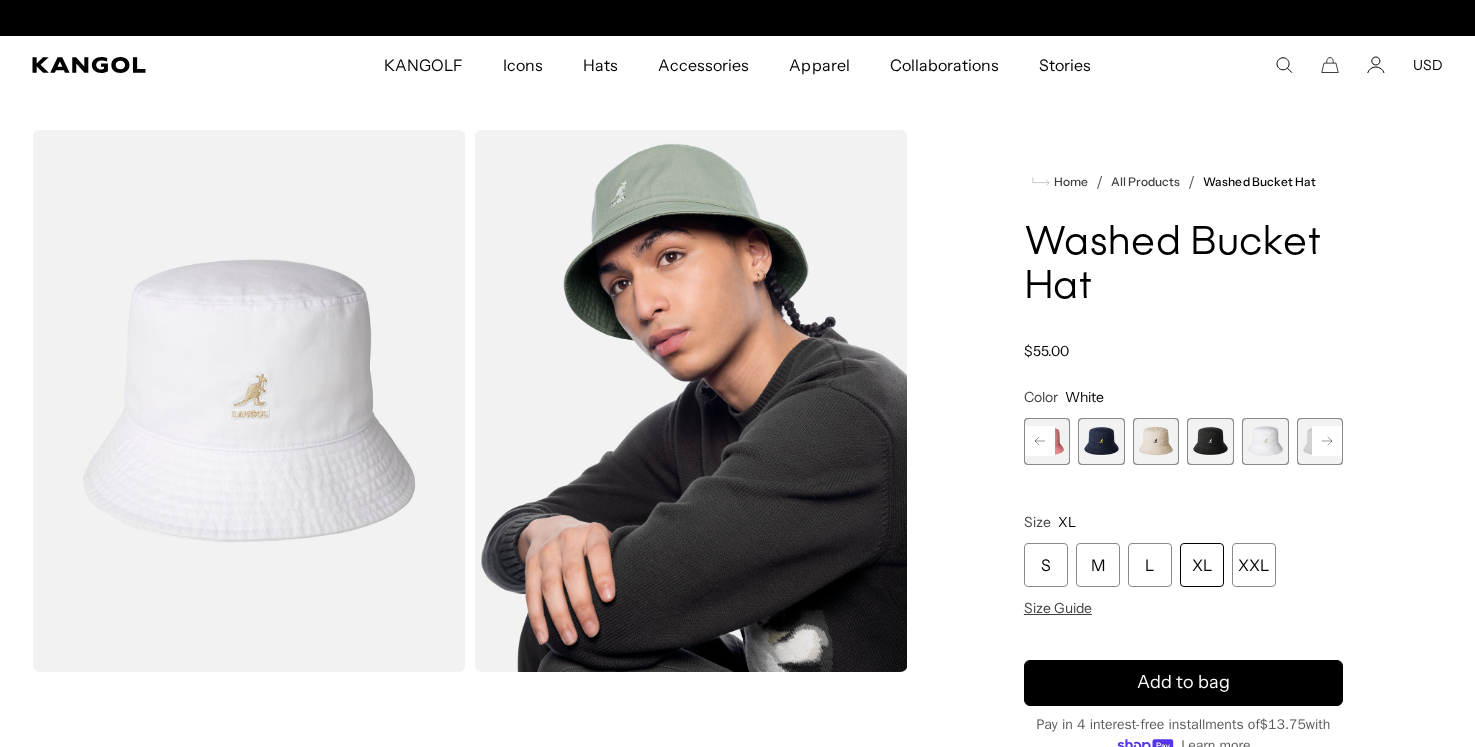 scroll, scrollTop: 0, scrollLeft: 0, axis: both 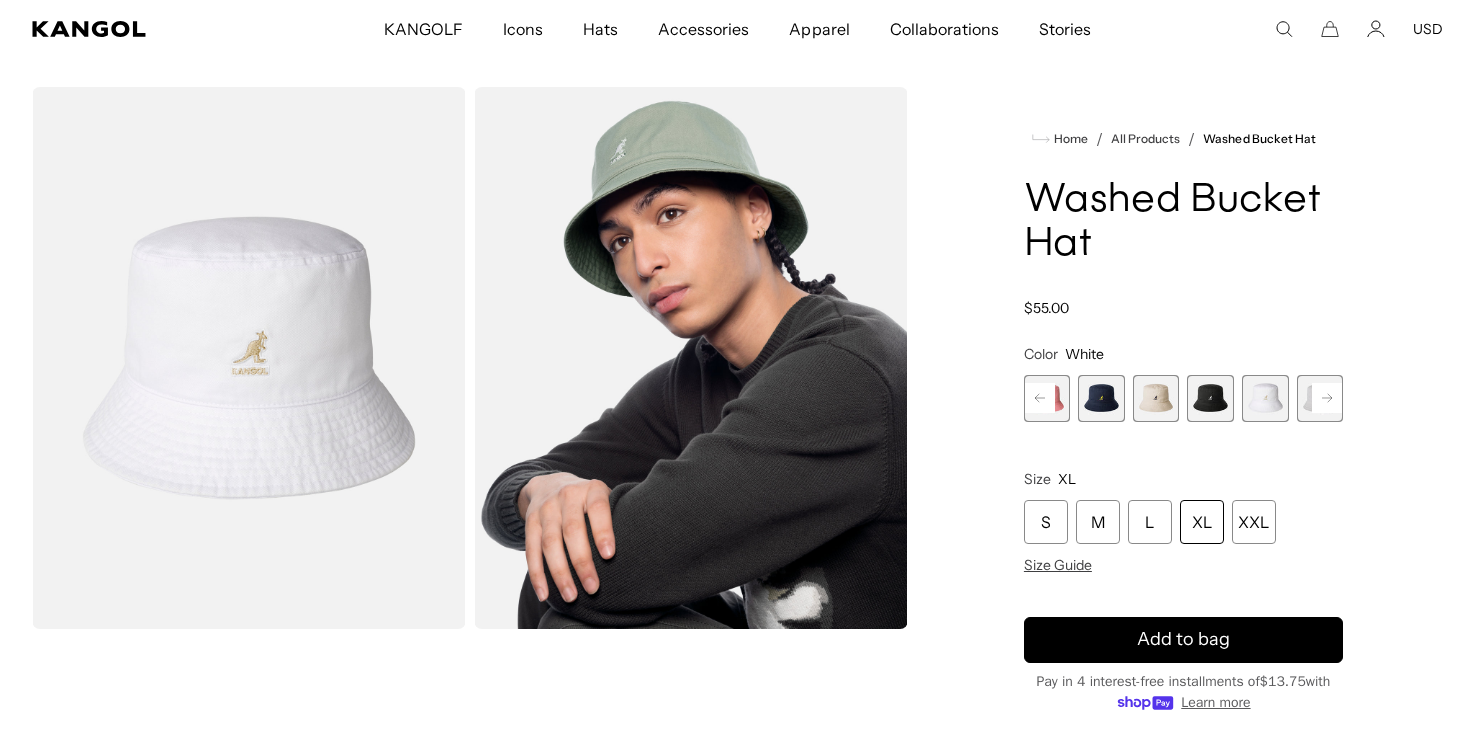 click on "XL" at bounding box center (1202, 522) 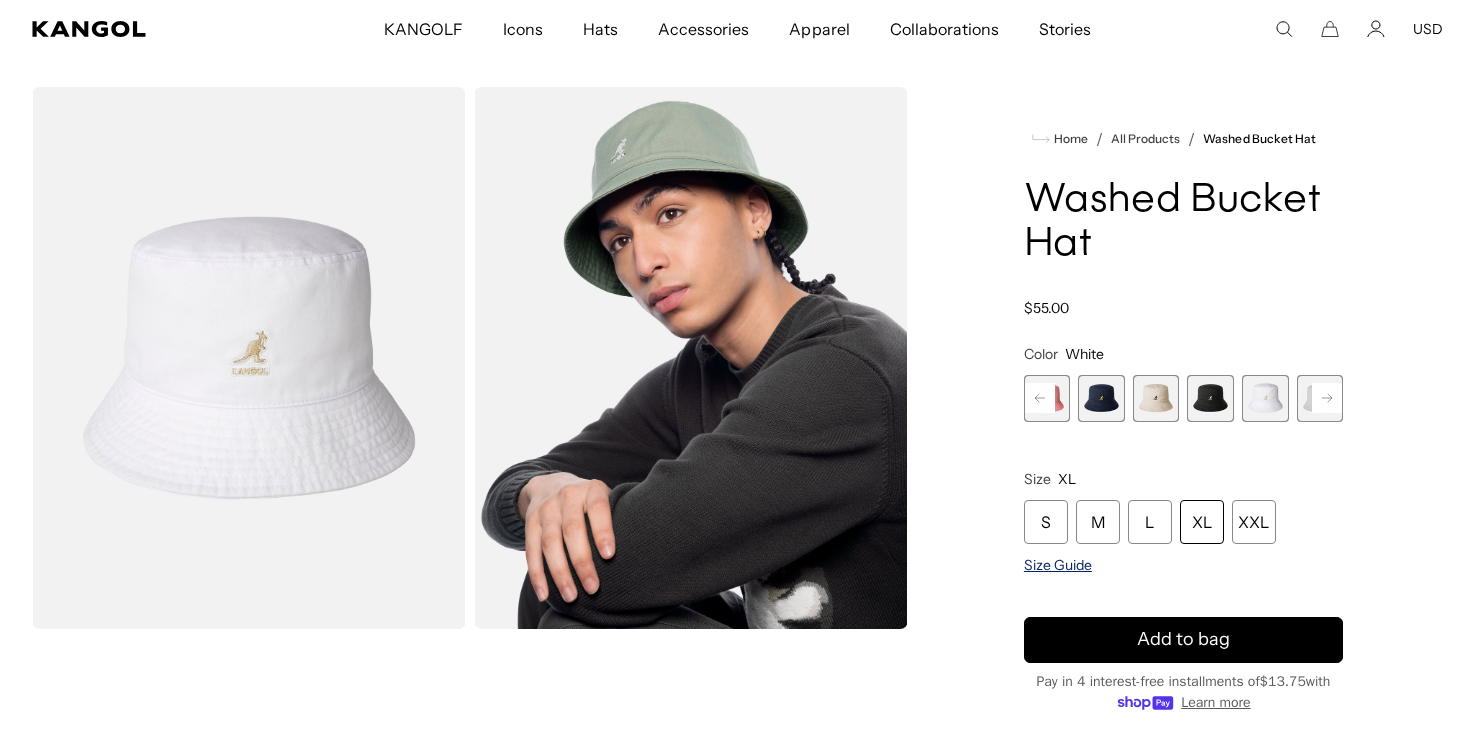 click on "Size Guide" at bounding box center [1058, 565] 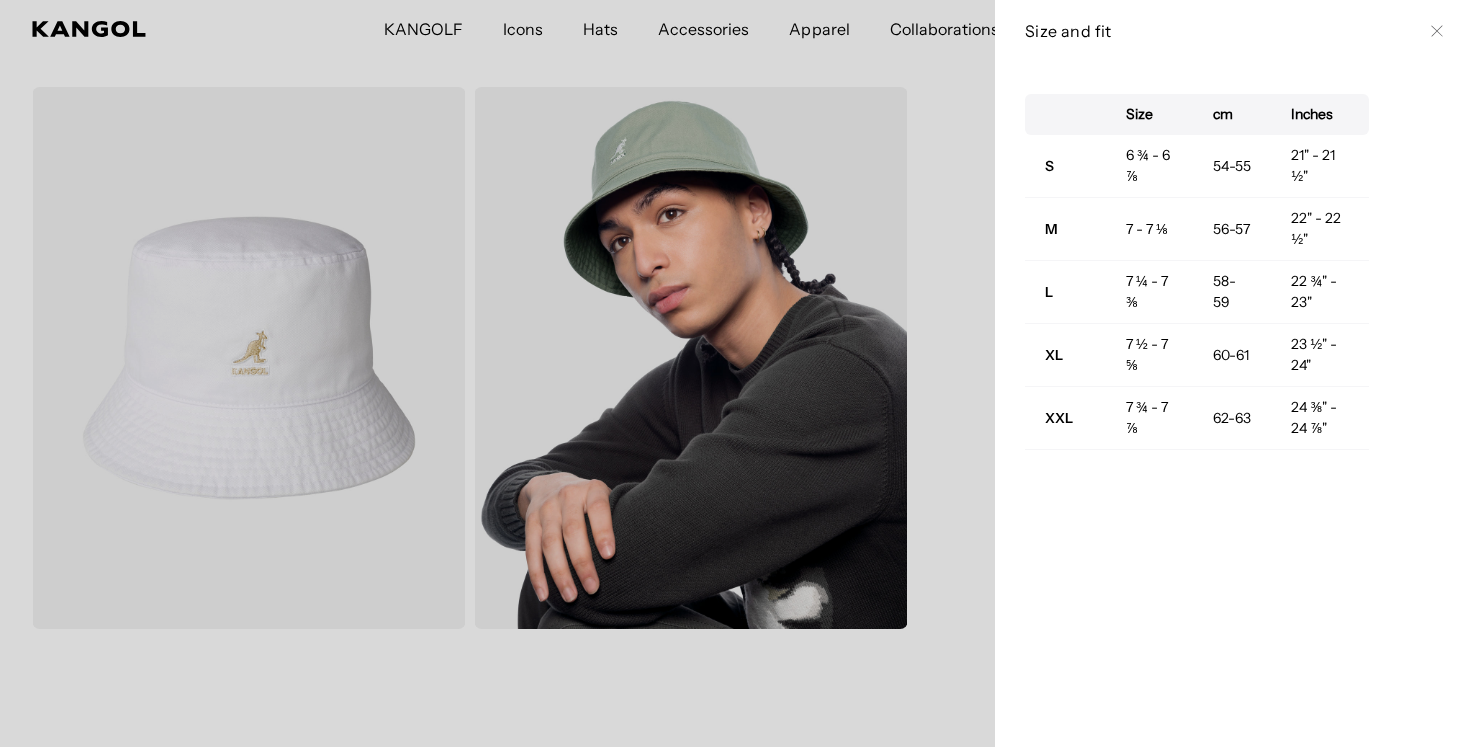 scroll, scrollTop: 0, scrollLeft: 0, axis: both 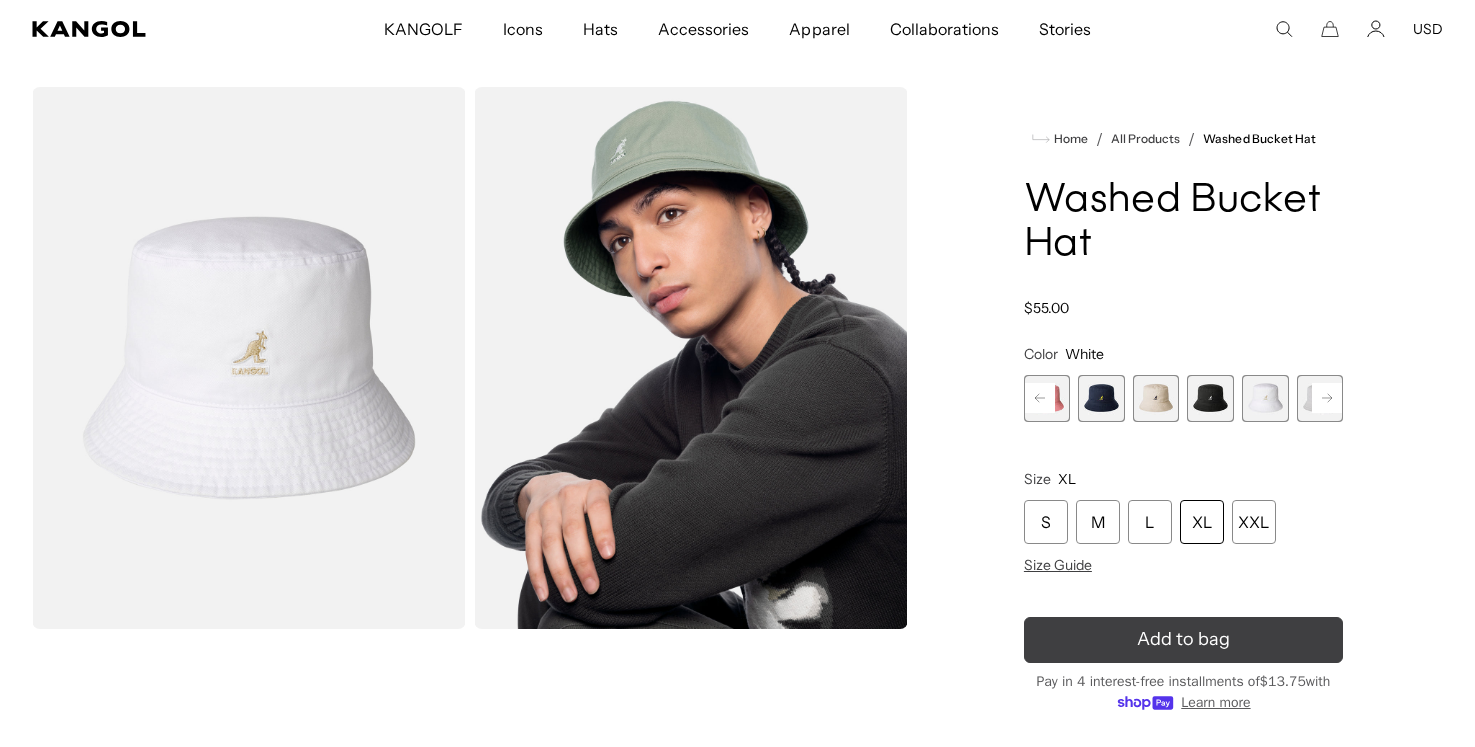 click 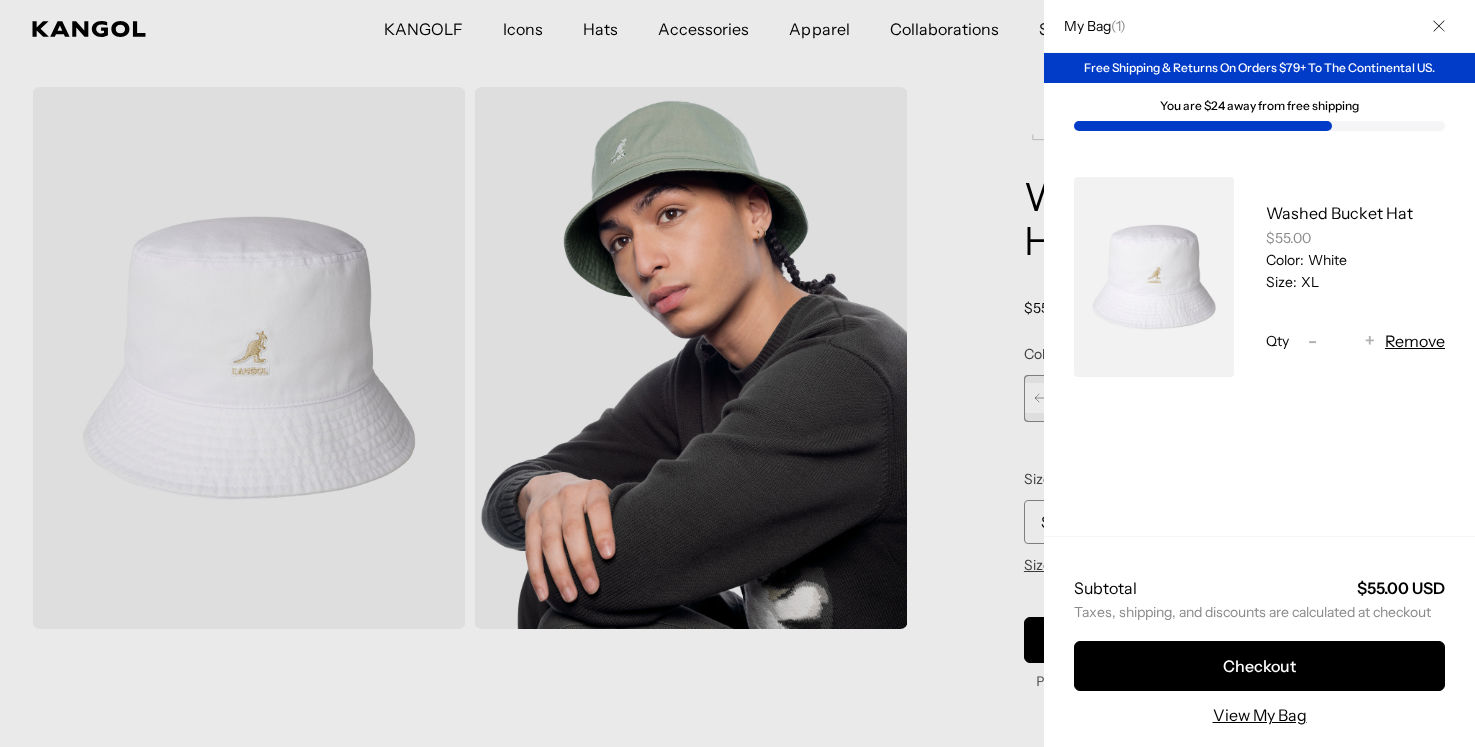 scroll, scrollTop: 0, scrollLeft: 412, axis: horizontal 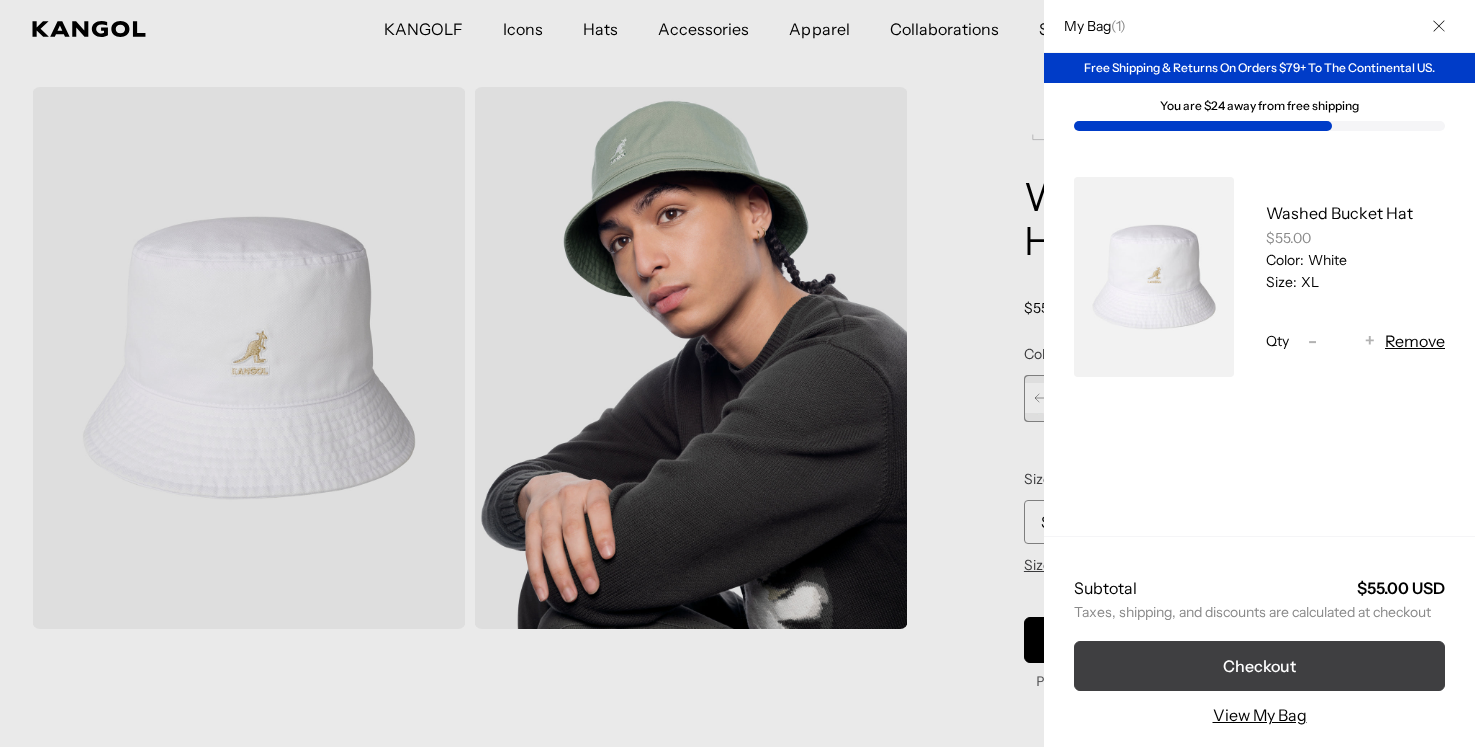 click on "Checkout" at bounding box center (1259, 666) 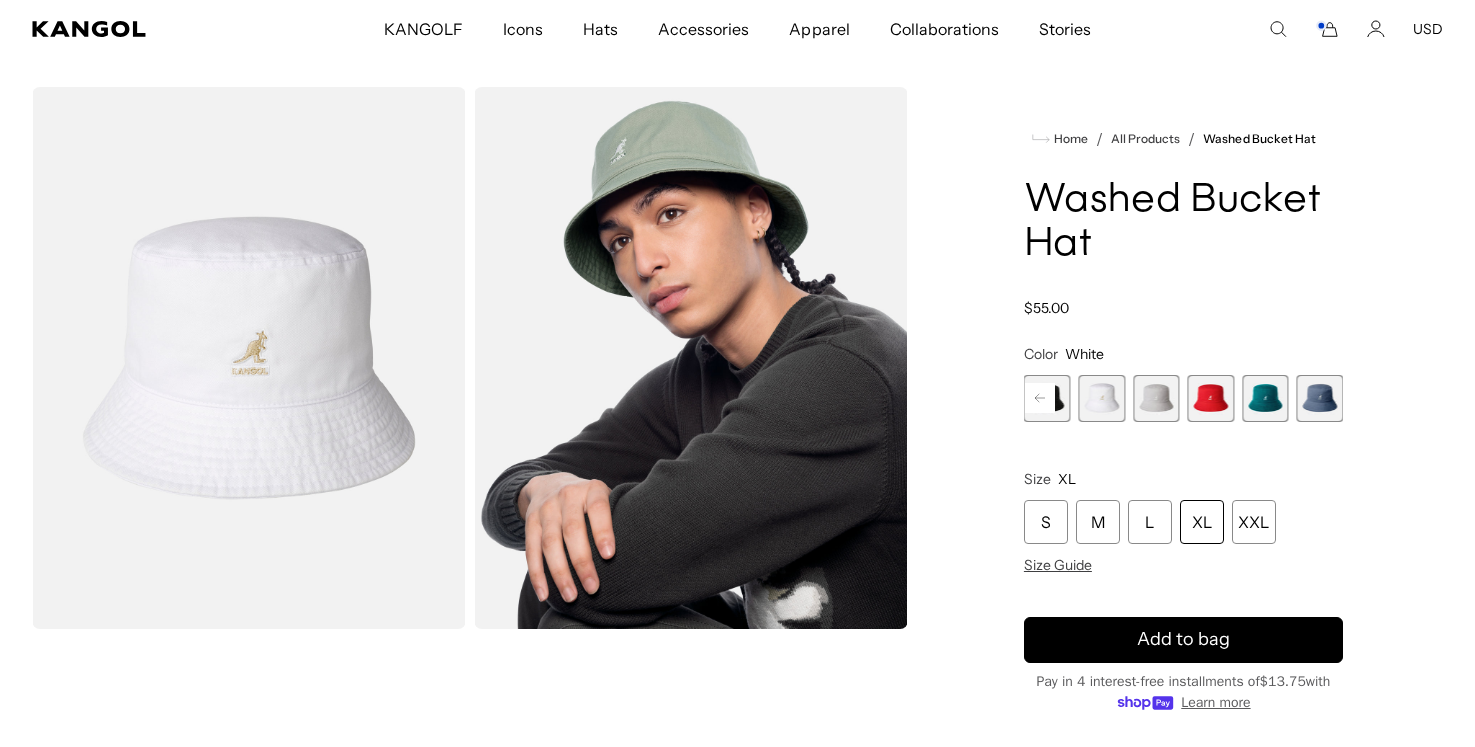 scroll, scrollTop: 0, scrollLeft: 0, axis: both 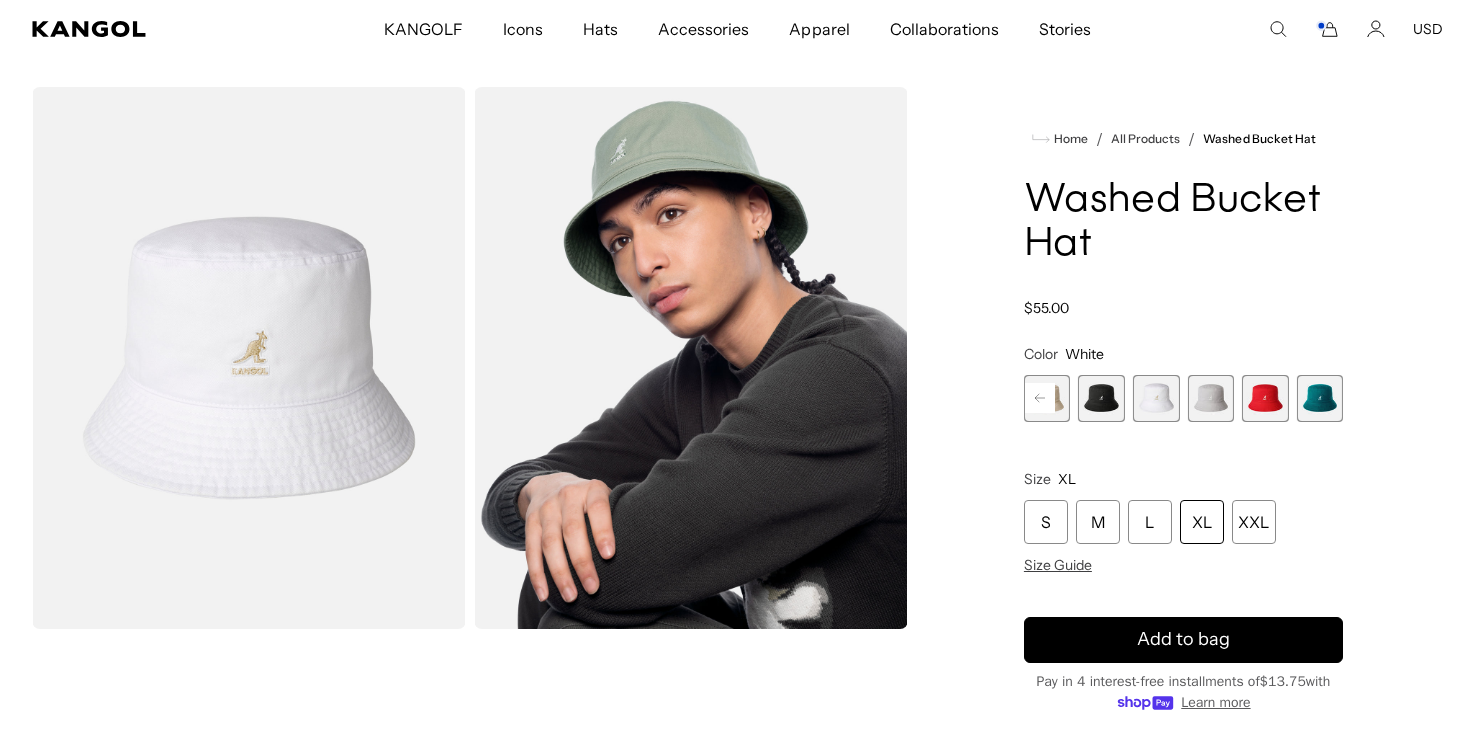 click 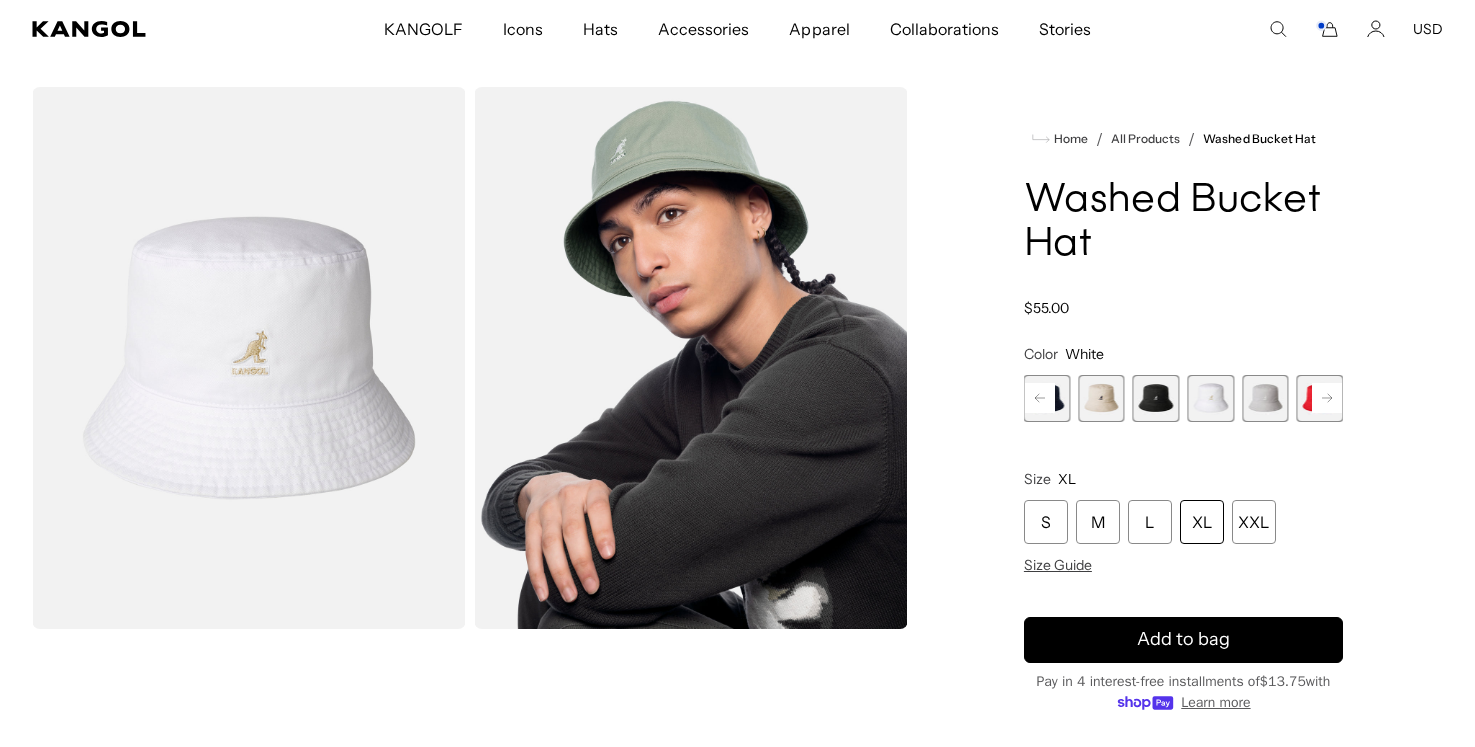 click 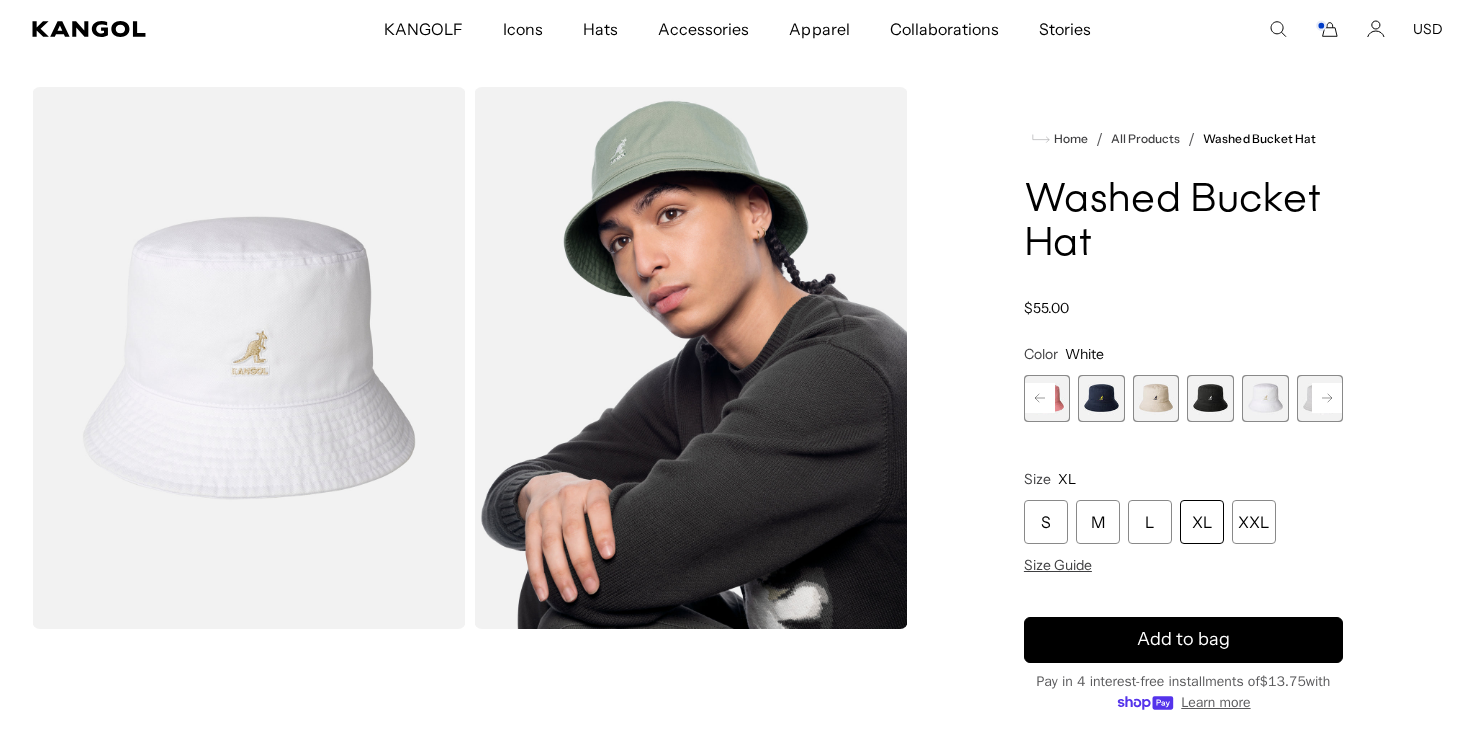 scroll, scrollTop: 0, scrollLeft: 412, axis: horizontal 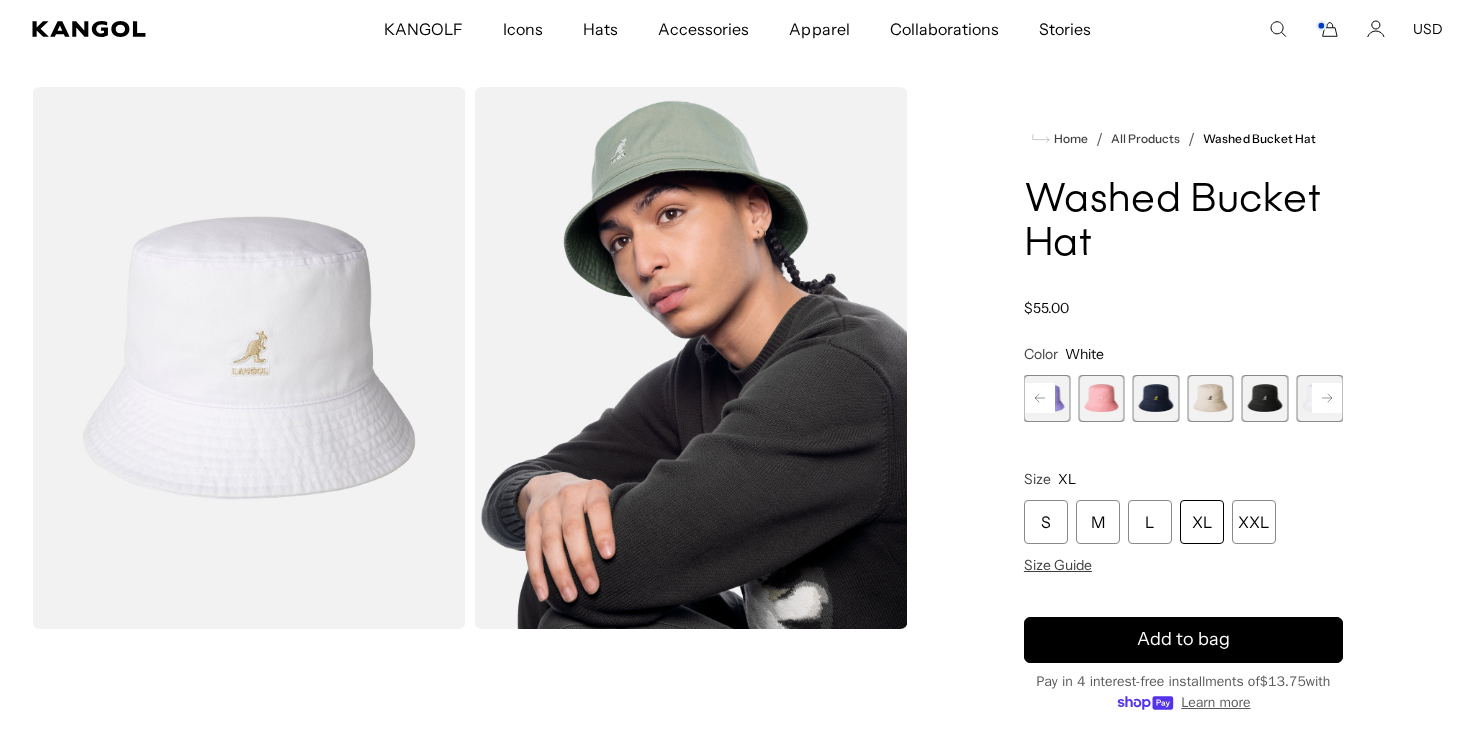 click at bounding box center [1210, 398] 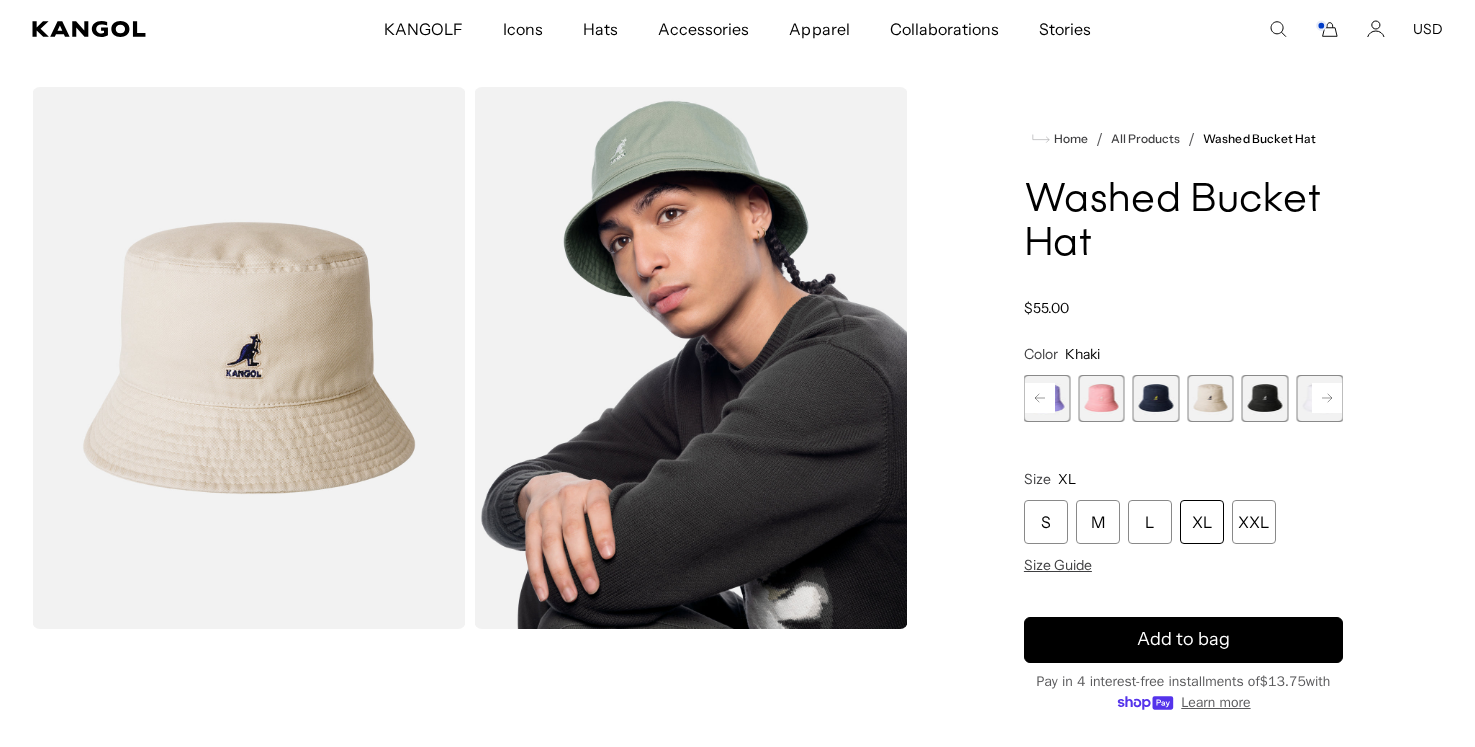 click 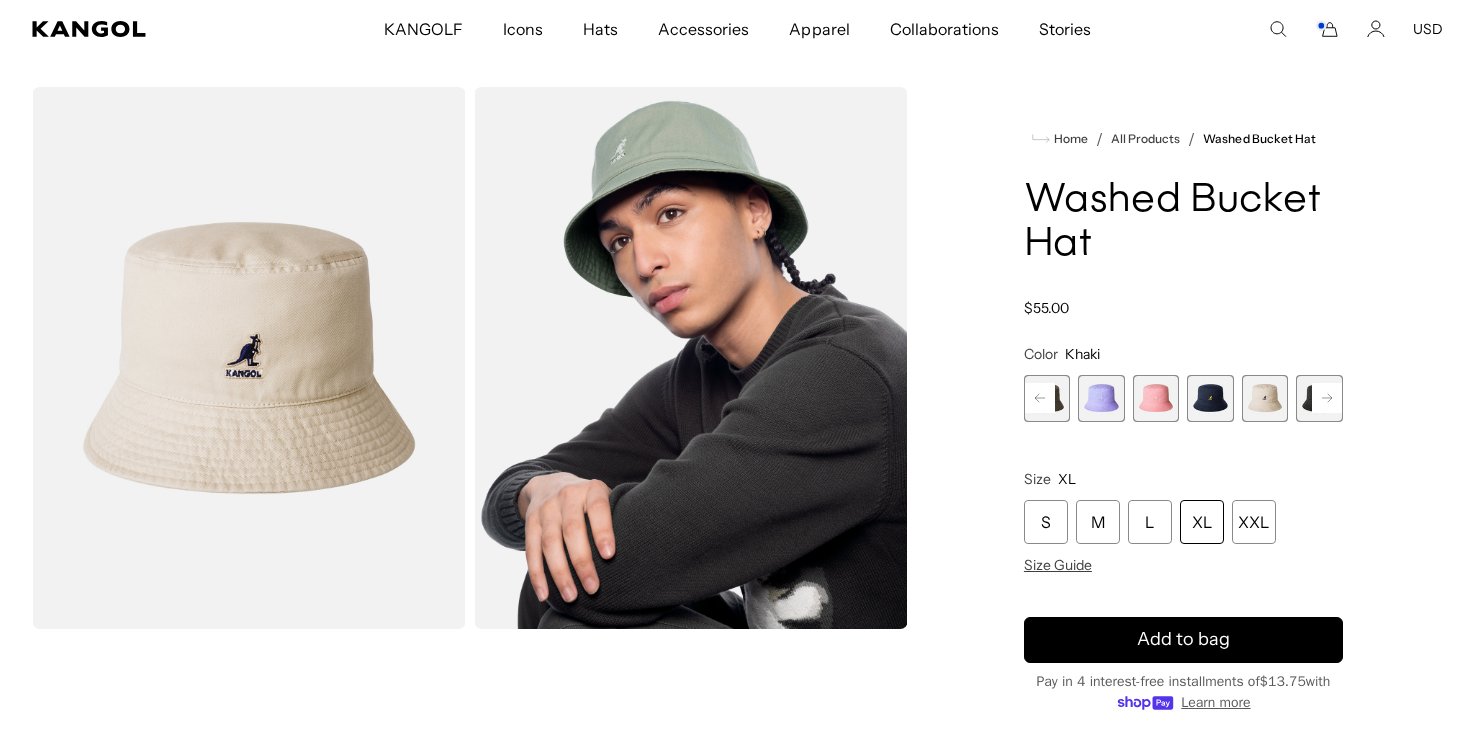 click 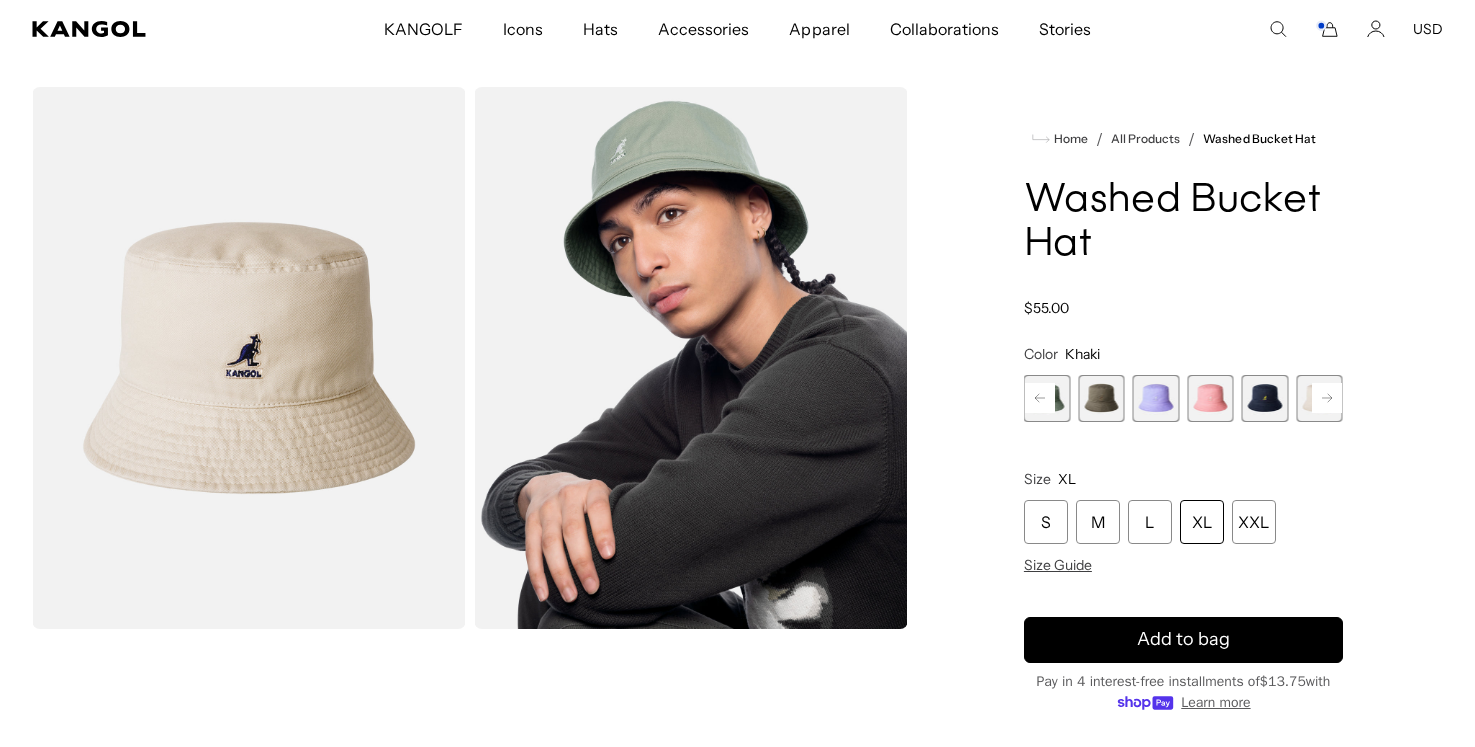 click 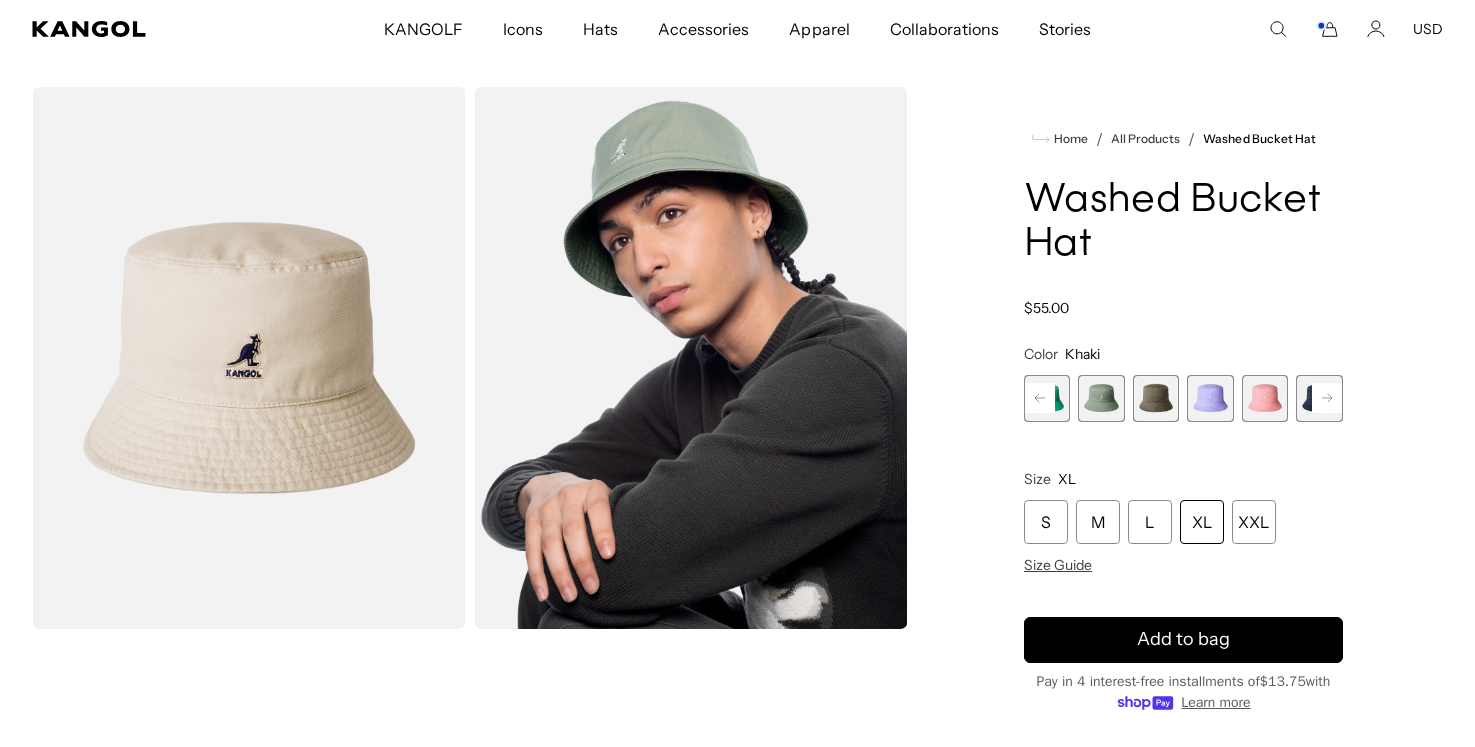 click 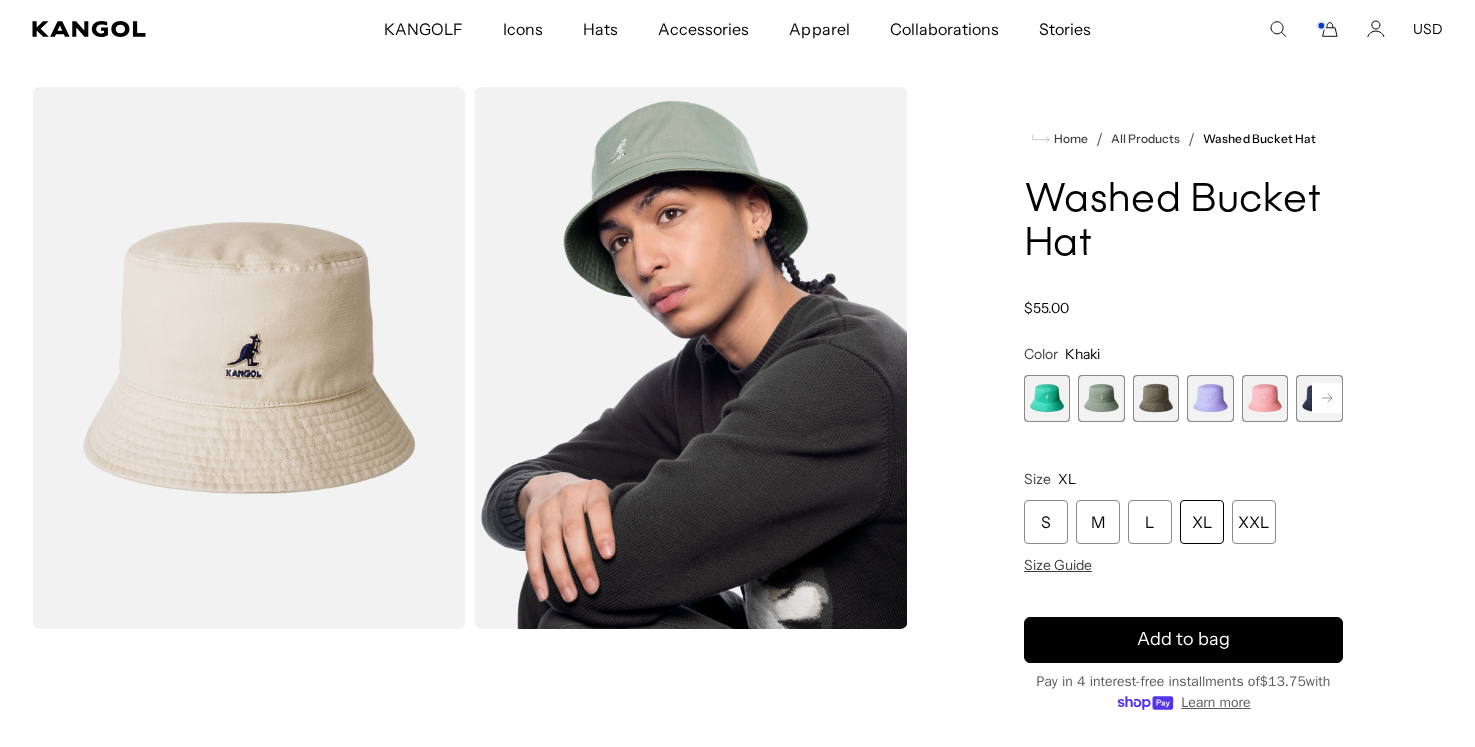 click at bounding box center [1047, 398] 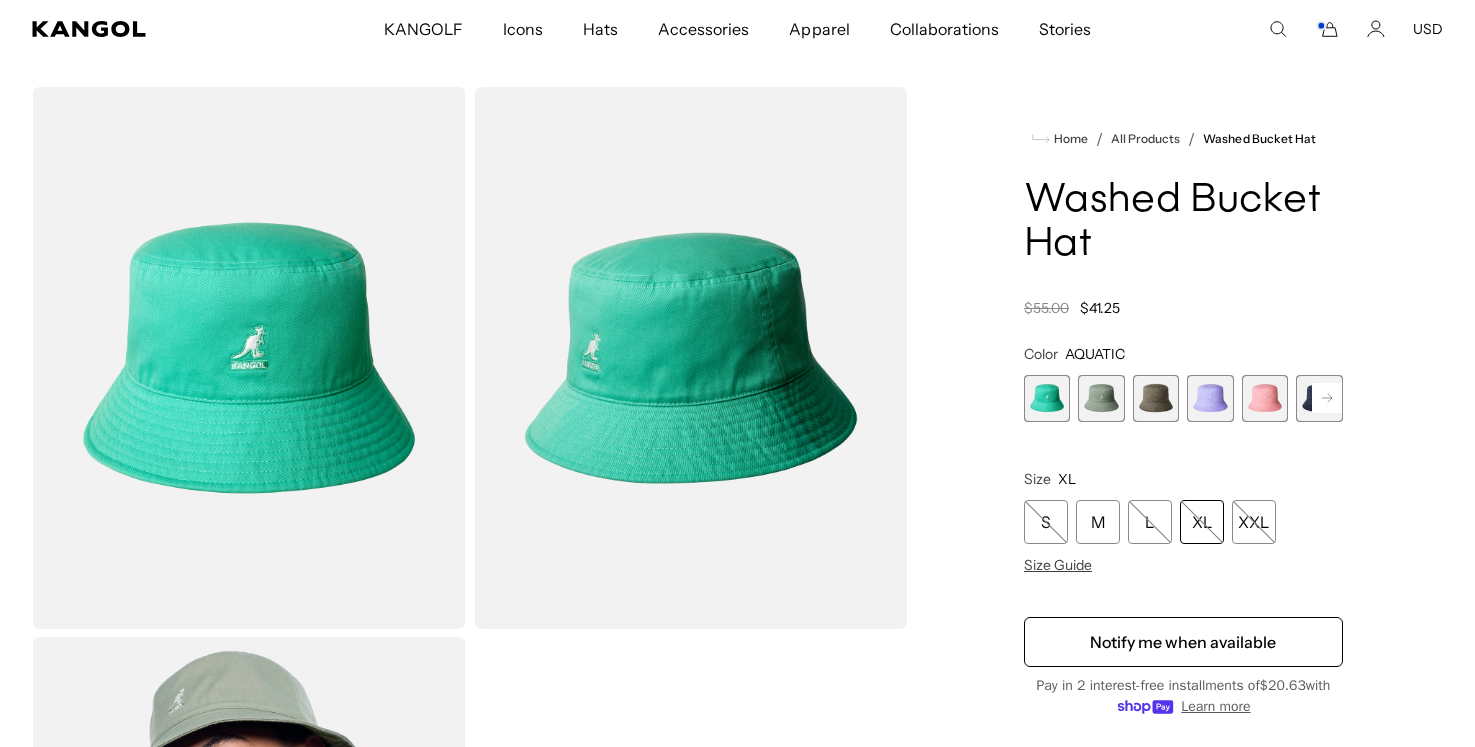 click at bounding box center (1101, 398) 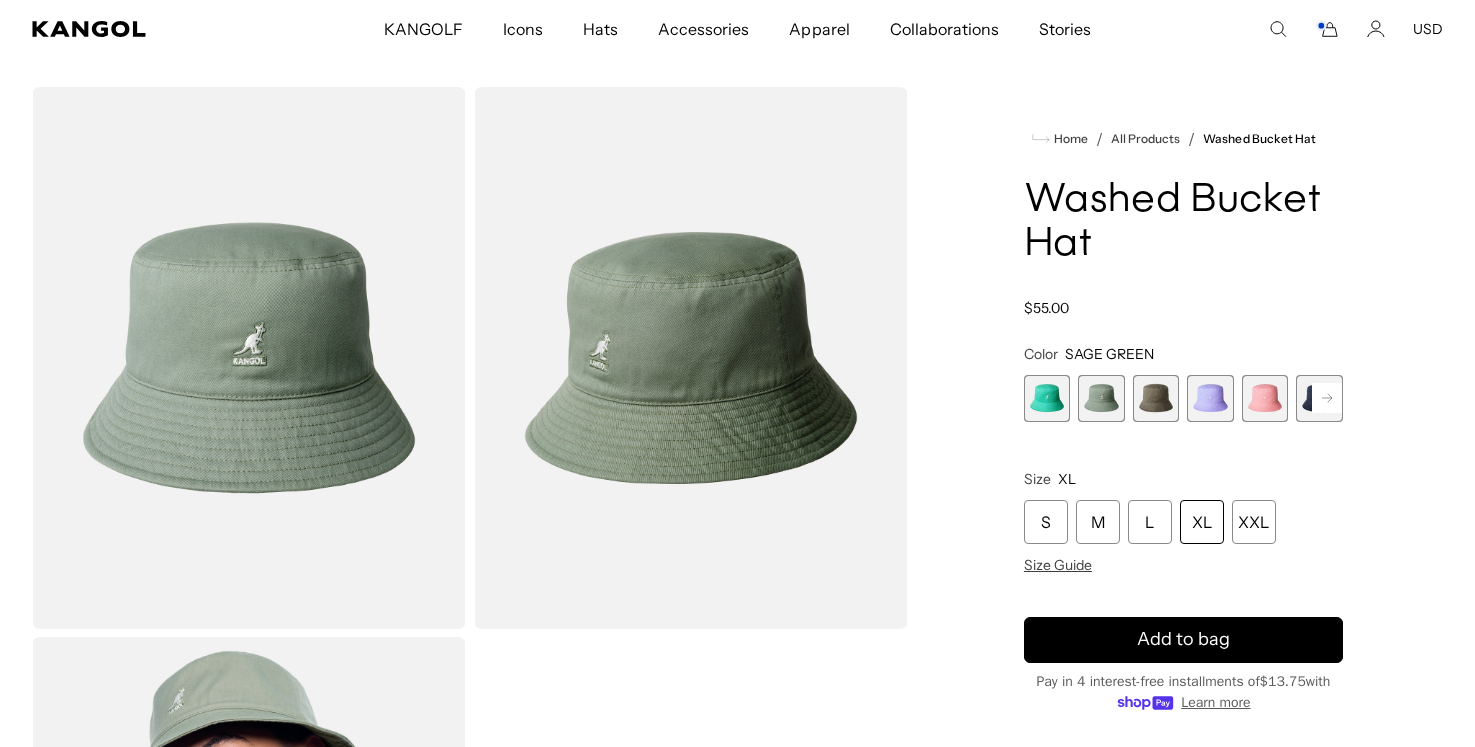 scroll, scrollTop: 0, scrollLeft: 412, axis: horizontal 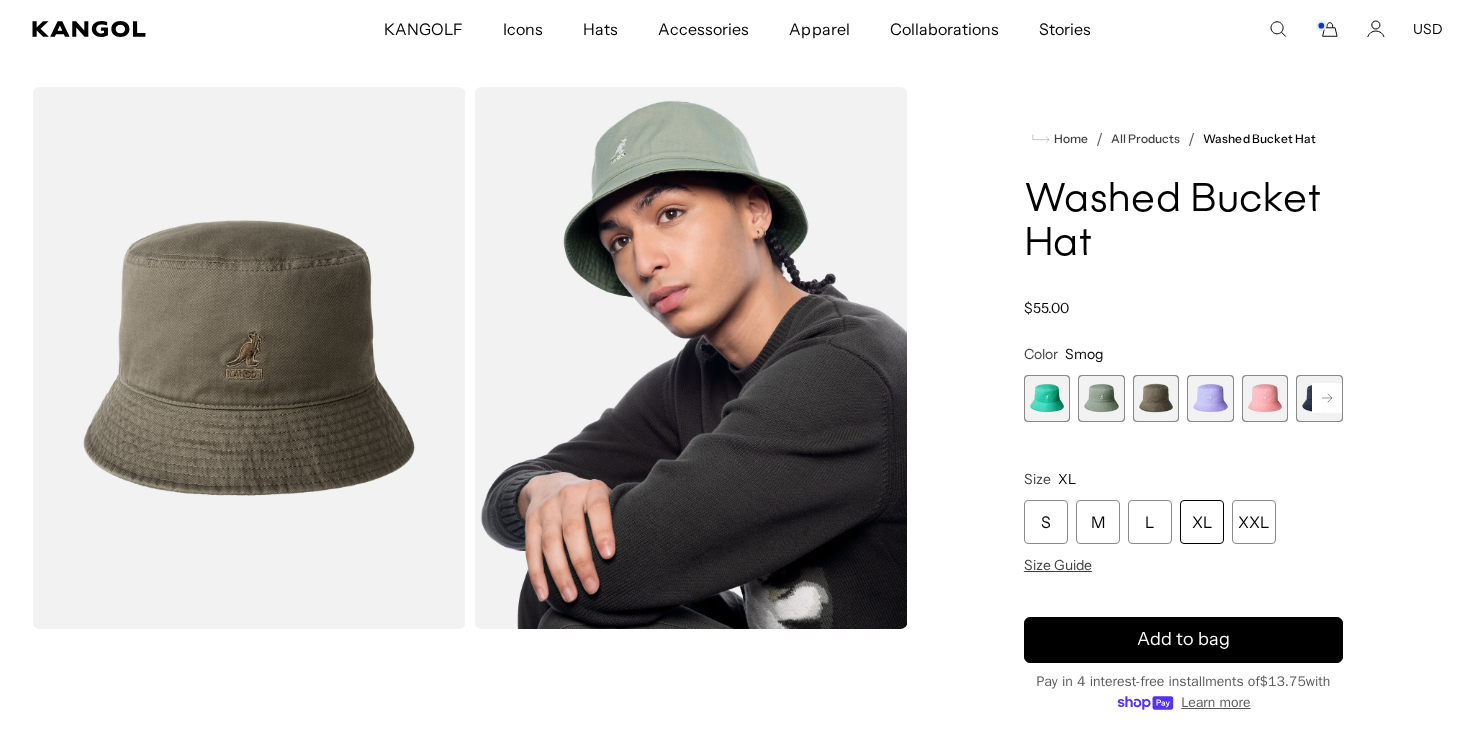 click at bounding box center [1210, 398] 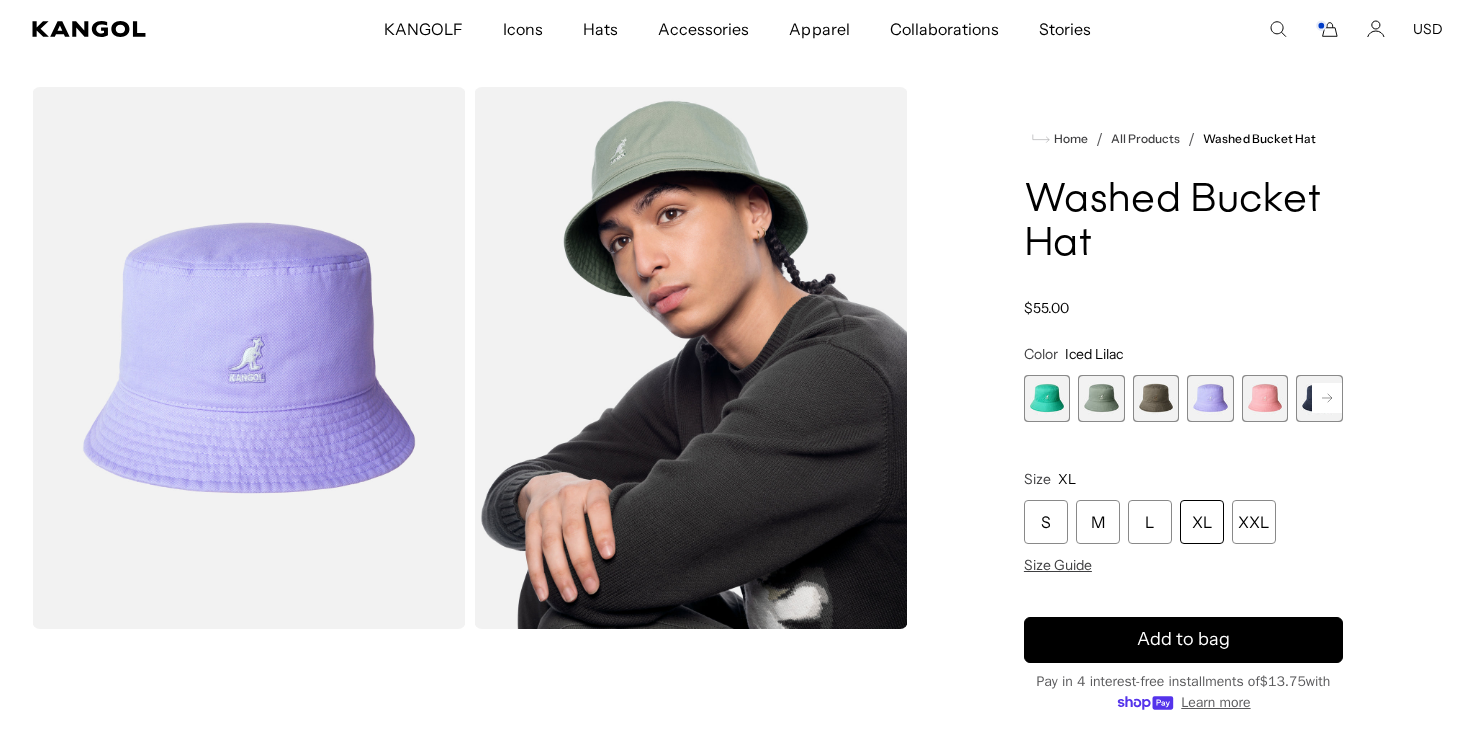 click at bounding box center (1265, 398) 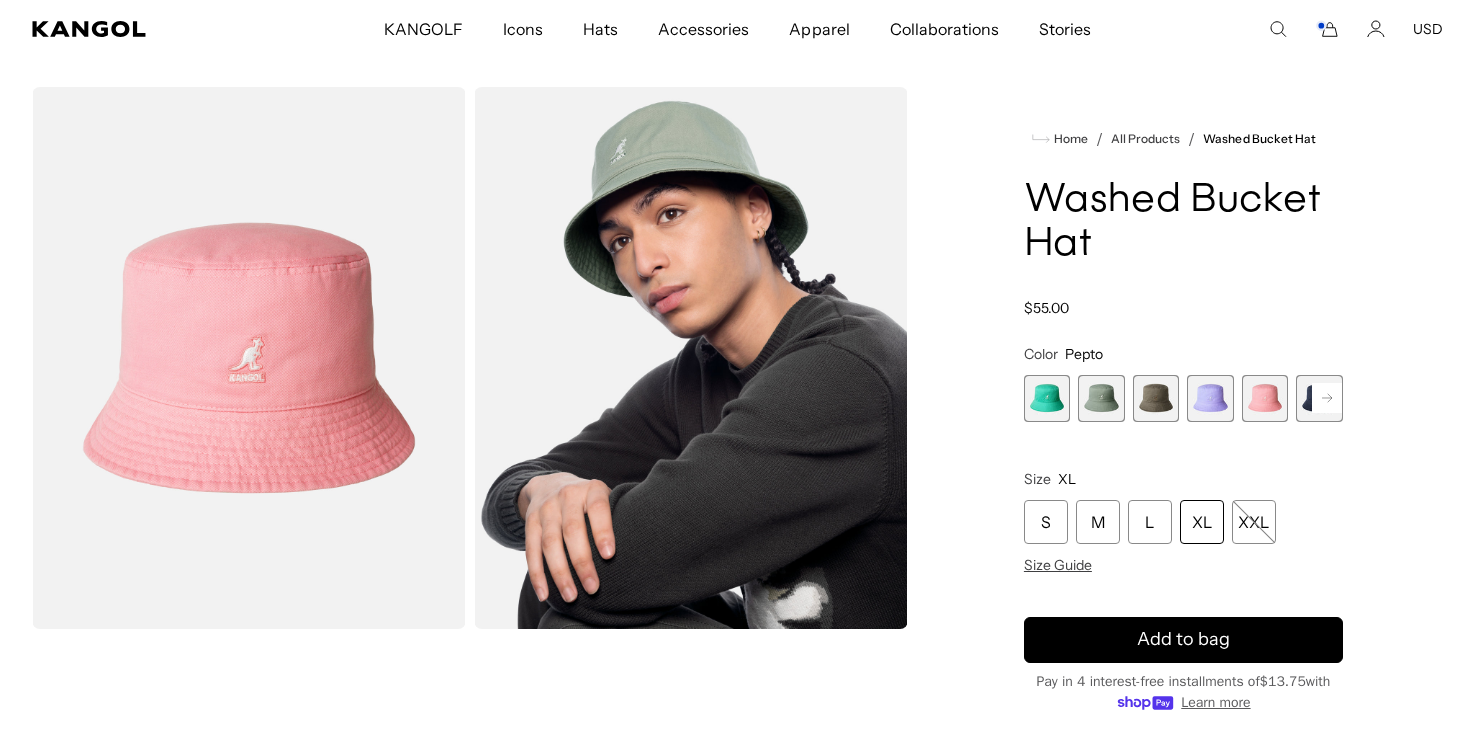 scroll, scrollTop: 0, scrollLeft: 0, axis: both 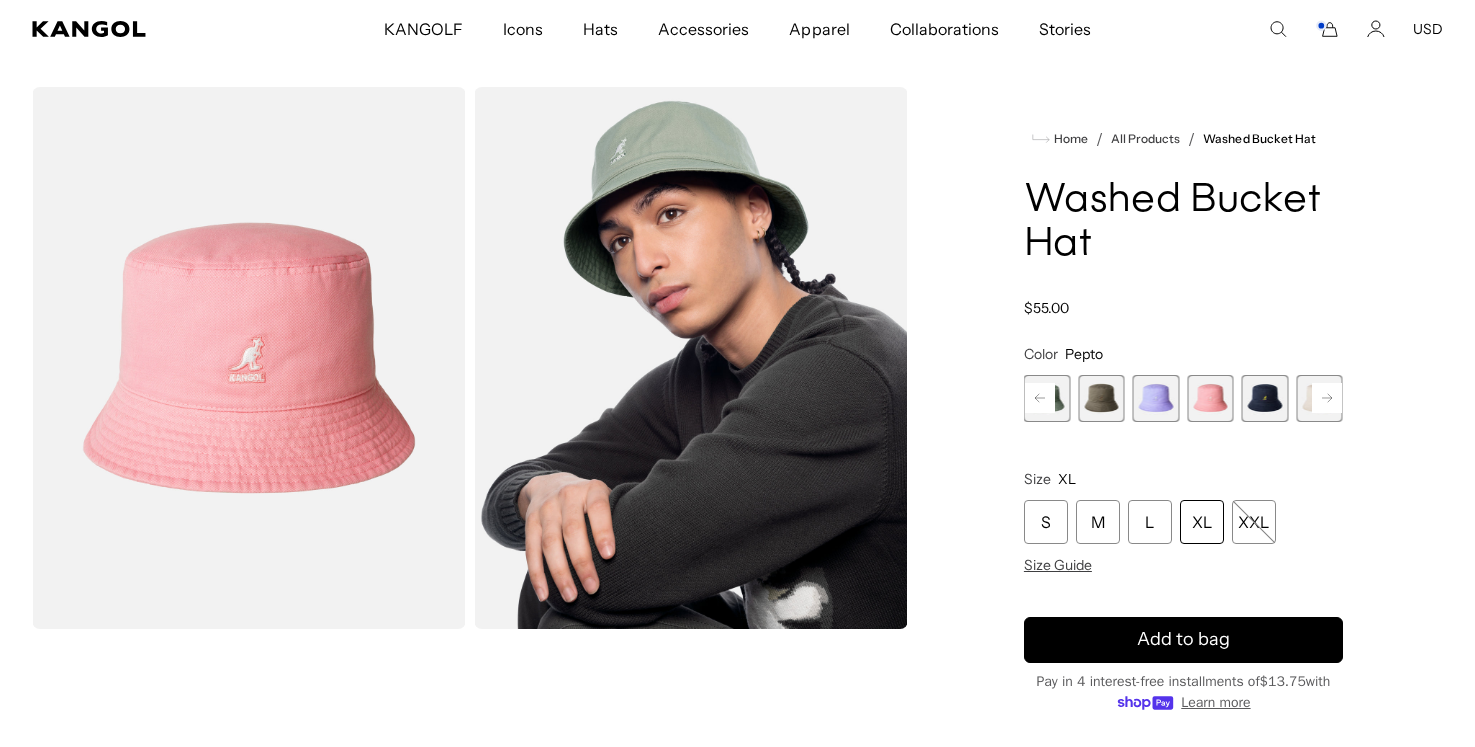 click 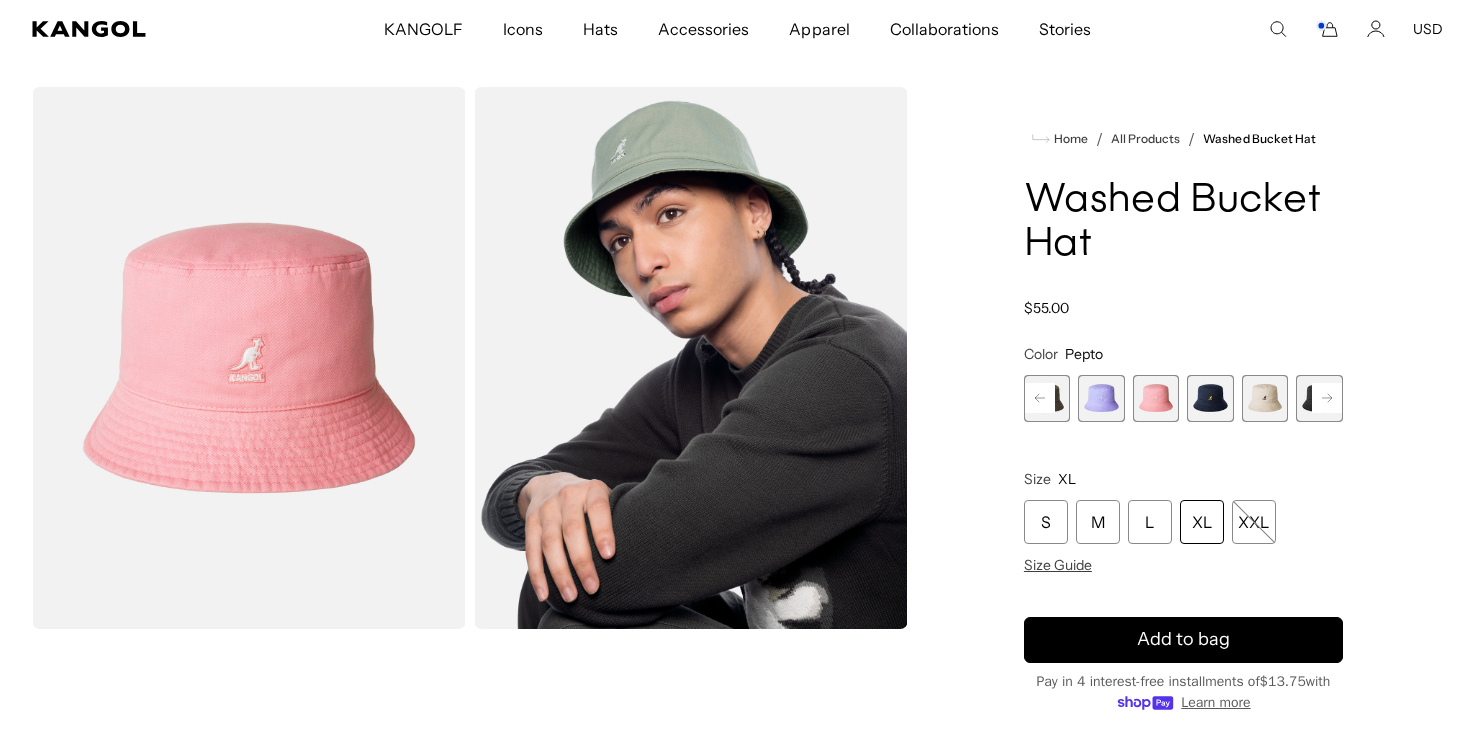 click at bounding box center [1210, 398] 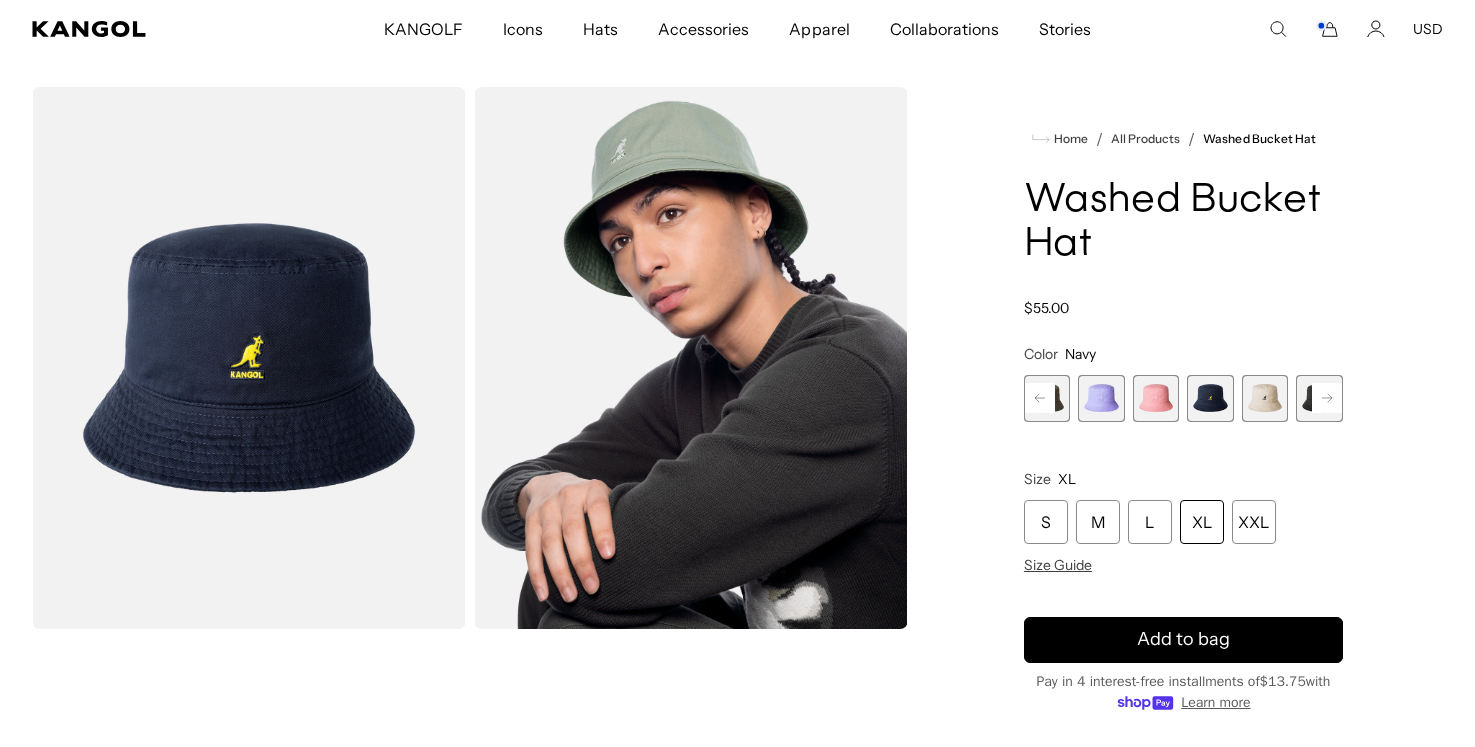 scroll, scrollTop: 0, scrollLeft: 412, axis: horizontal 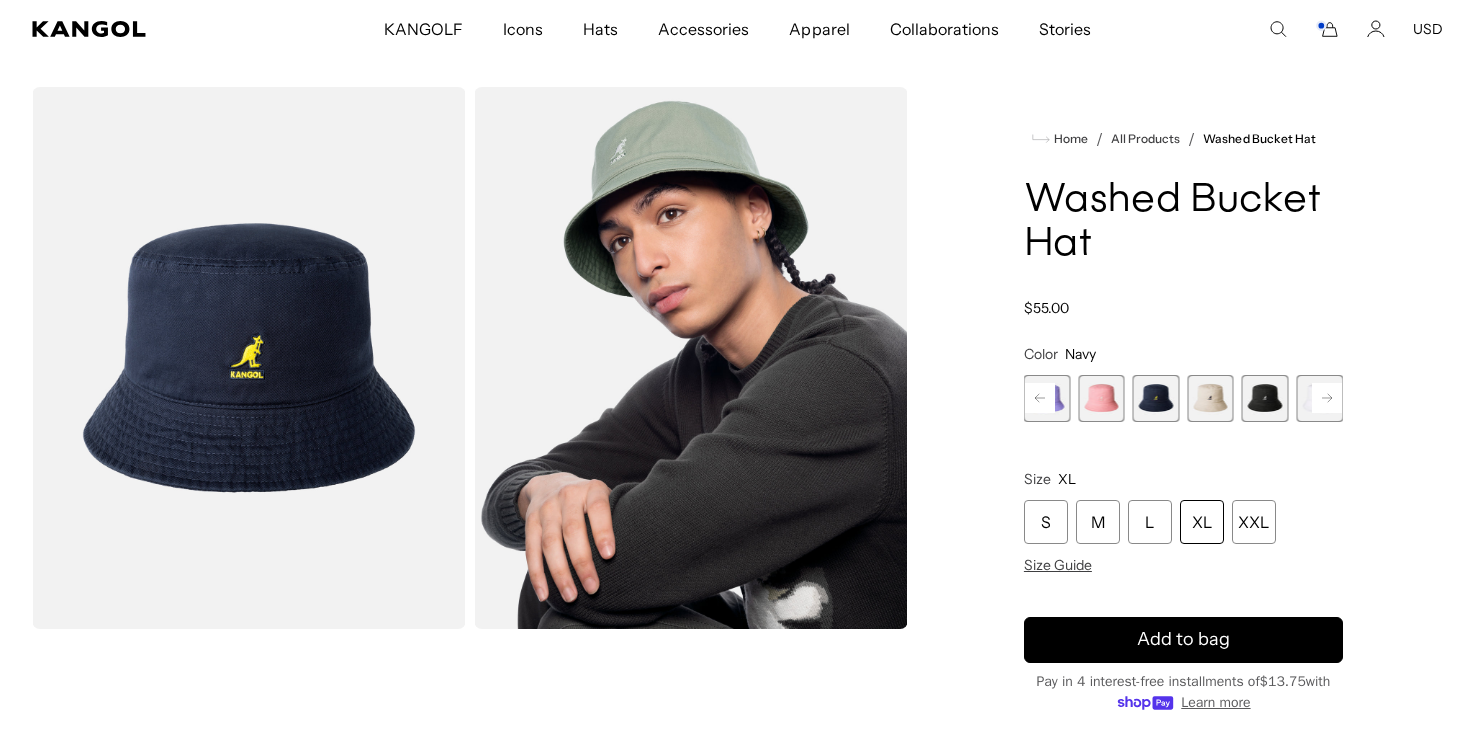 click 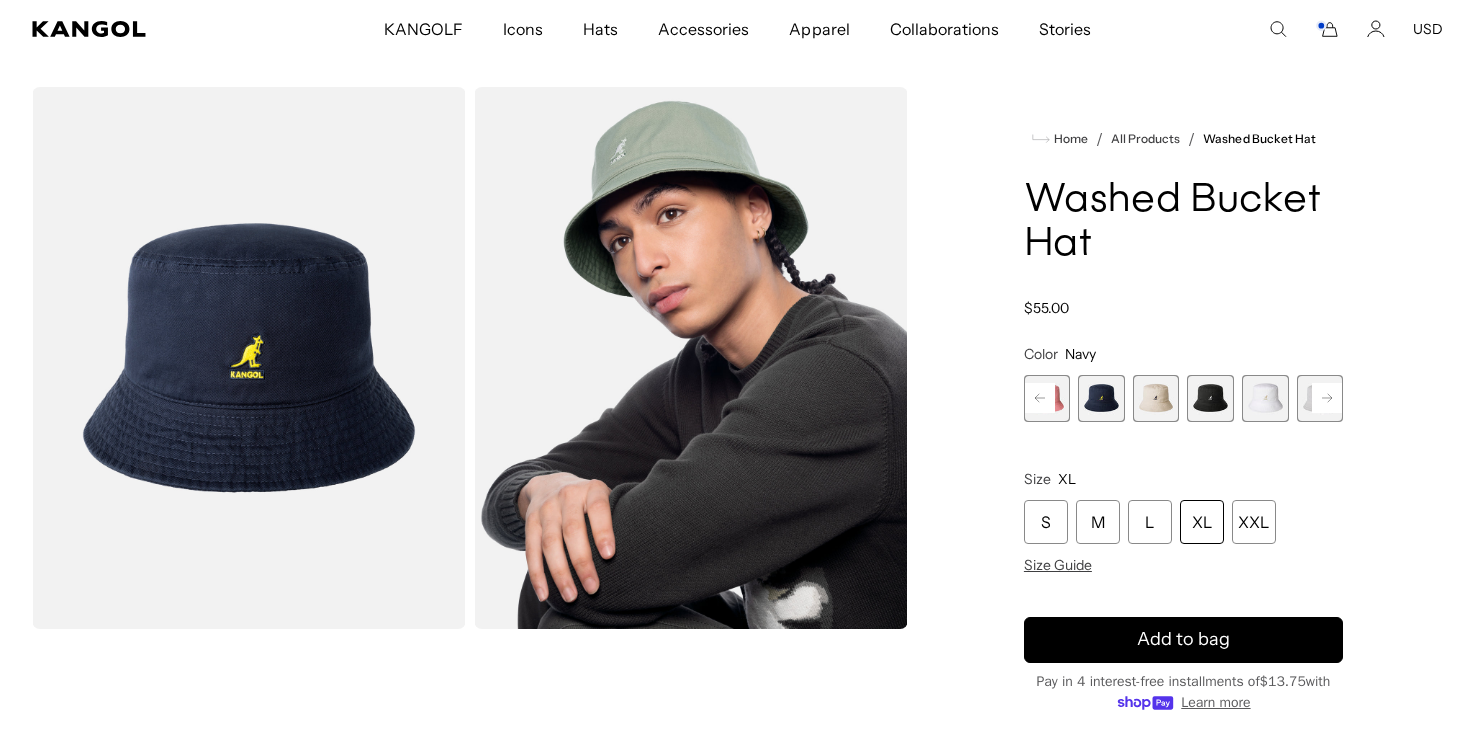 click at bounding box center [1265, 398] 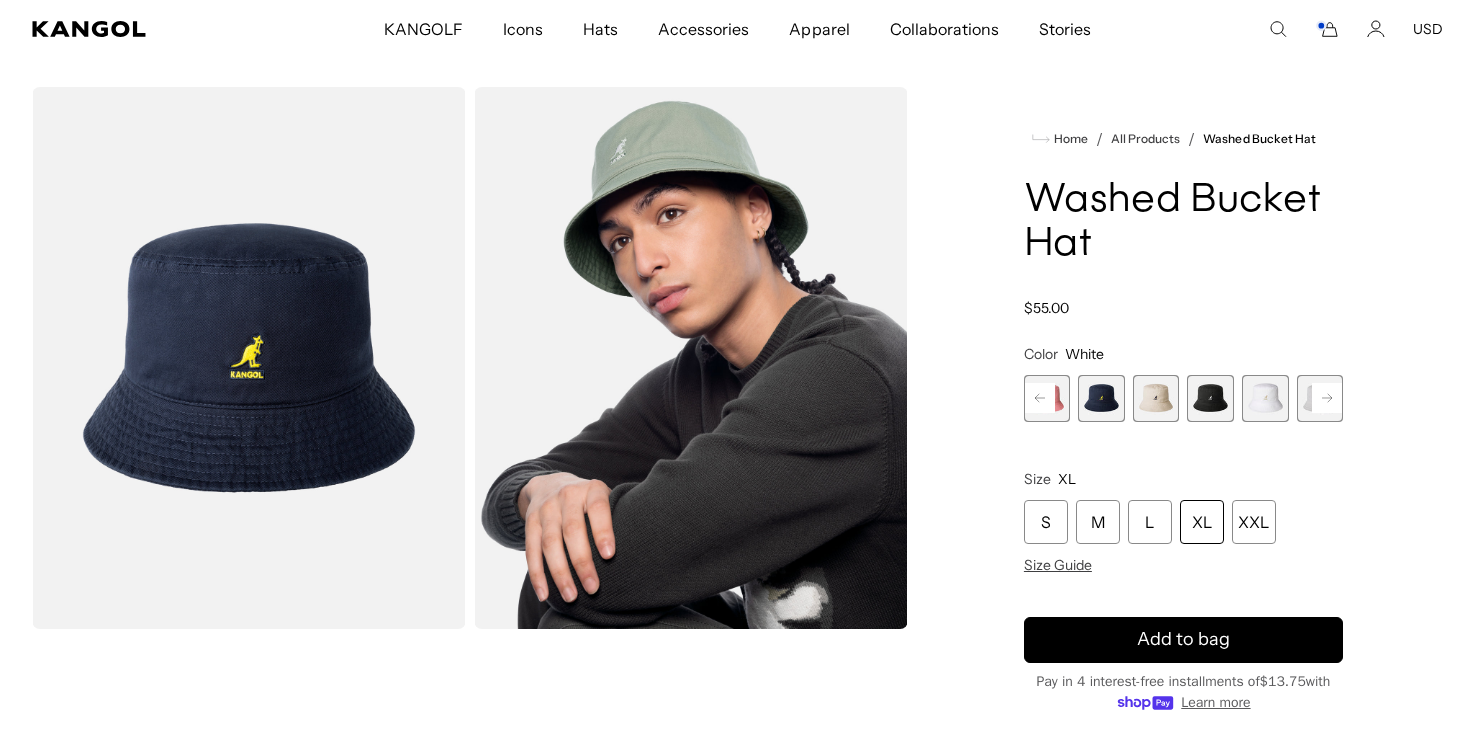 scroll, scrollTop: 0, scrollLeft: 412, axis: horizontal 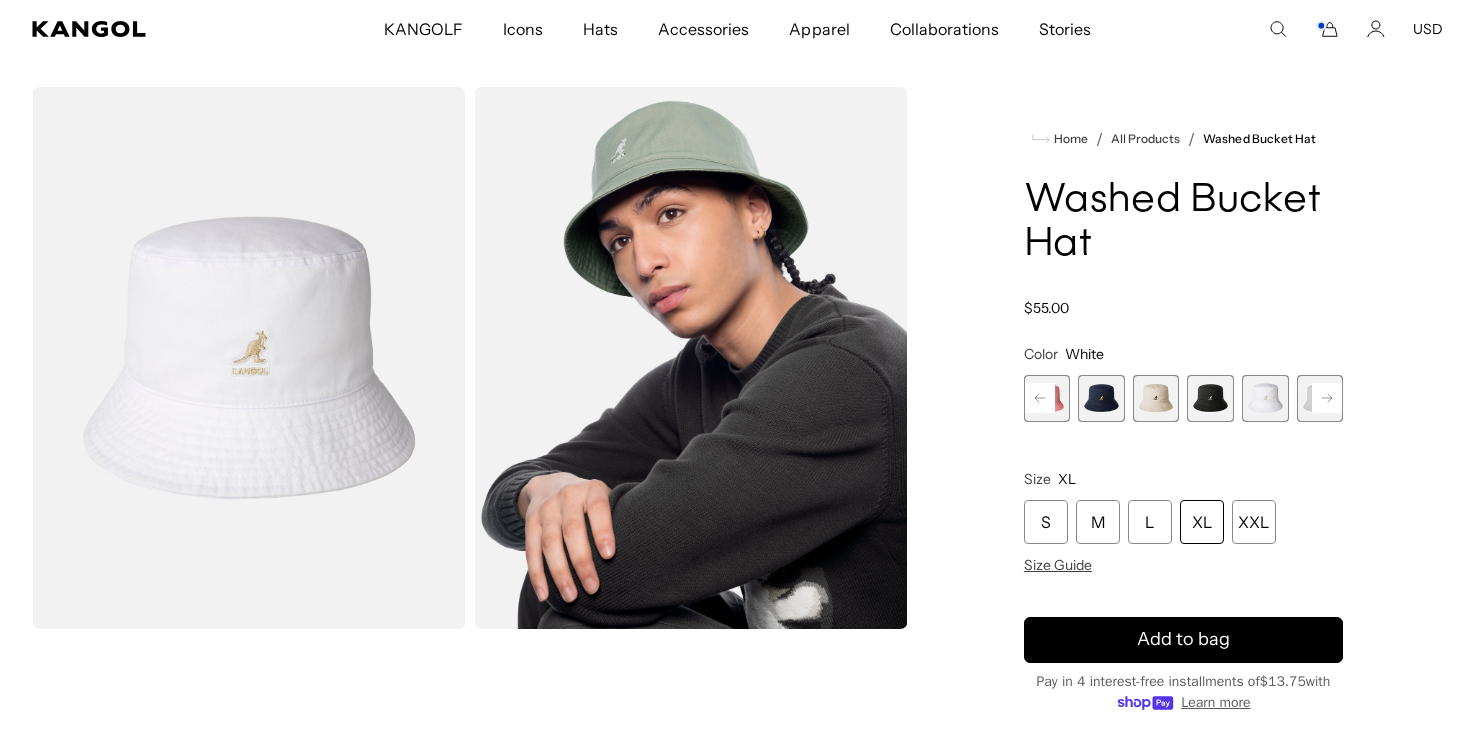 click on "XL" at bounding box center (1202, 522) 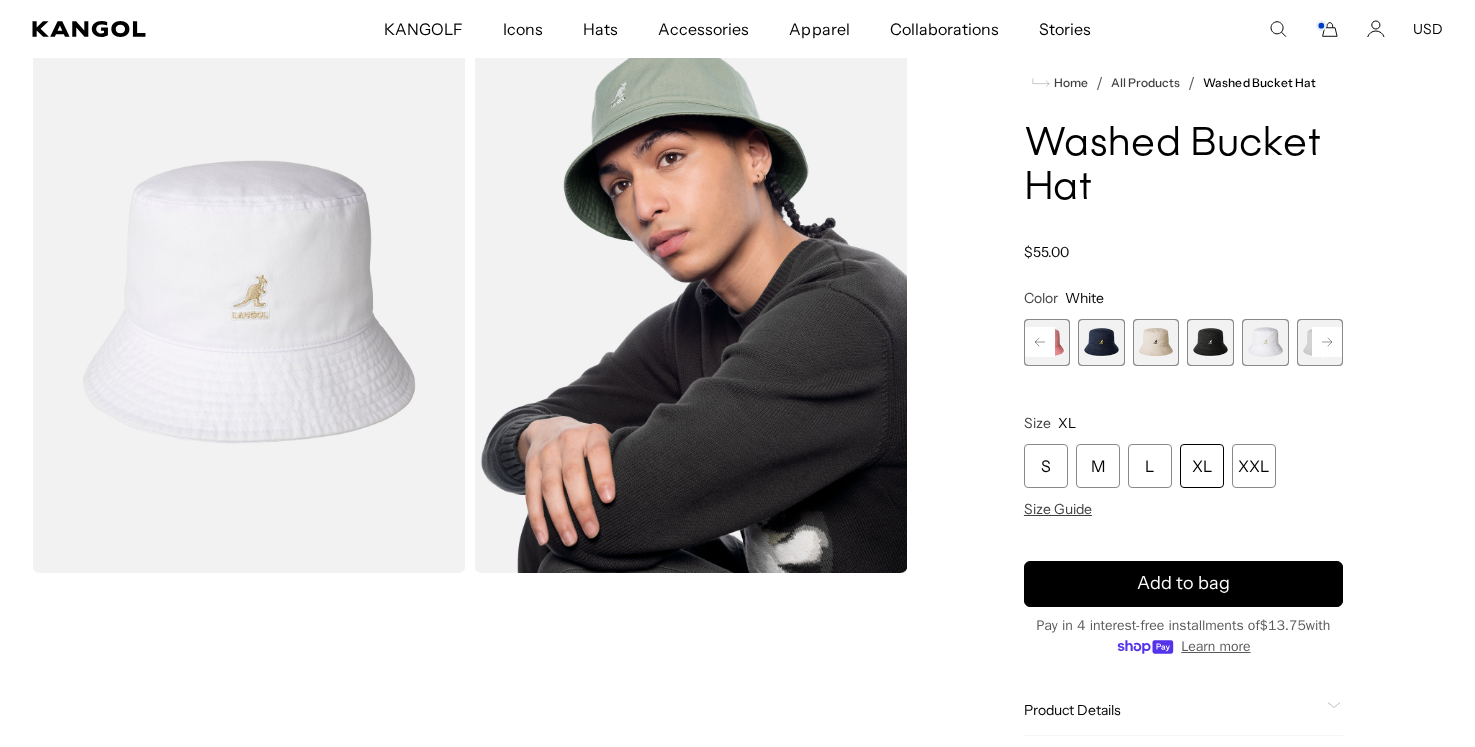 scroll, scrollTop: 91, scrollLeft: 0, axis: vertical 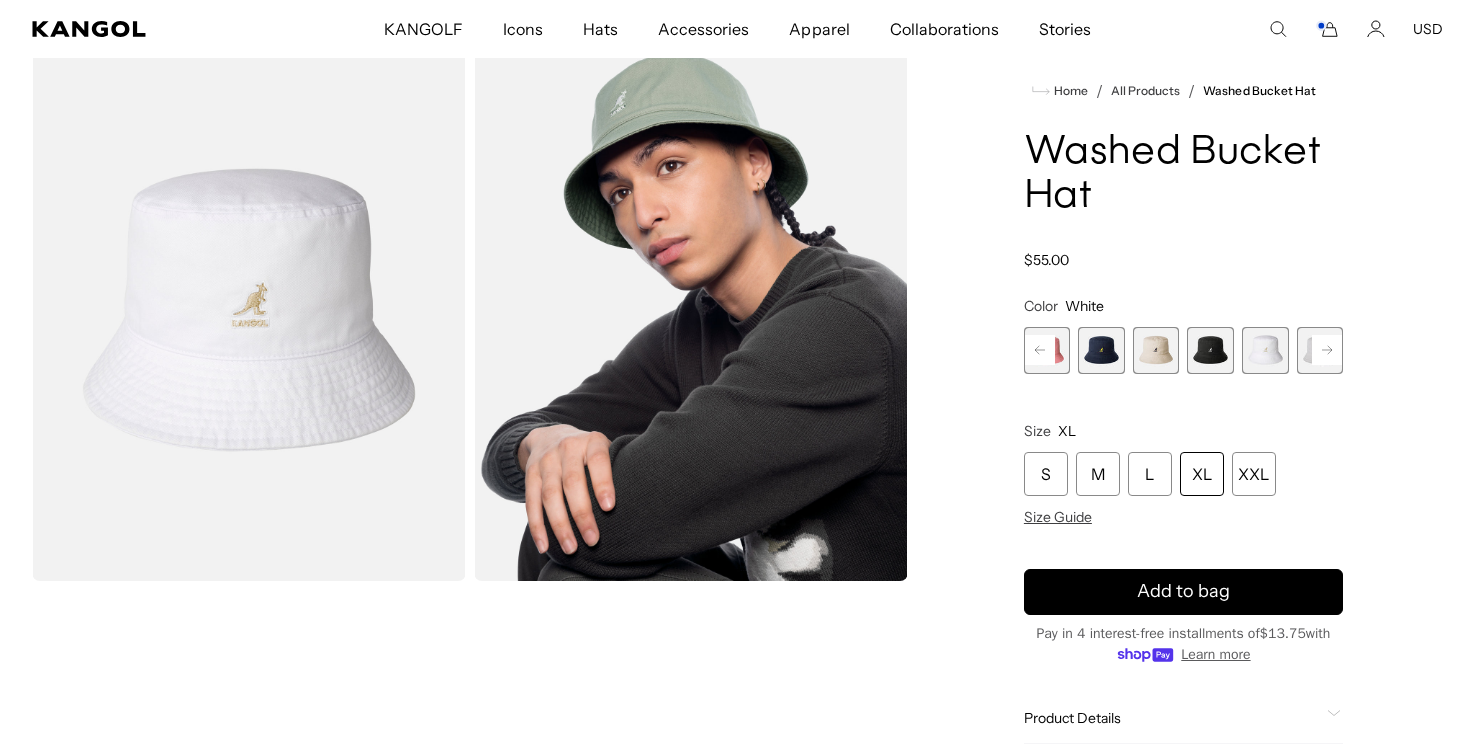 click on "KANGOLF
KANGOLF
Shop the KANGOLF Collection
Golf Accessories
All Golf
Icons
Icons" at bounding box center [737, 29] 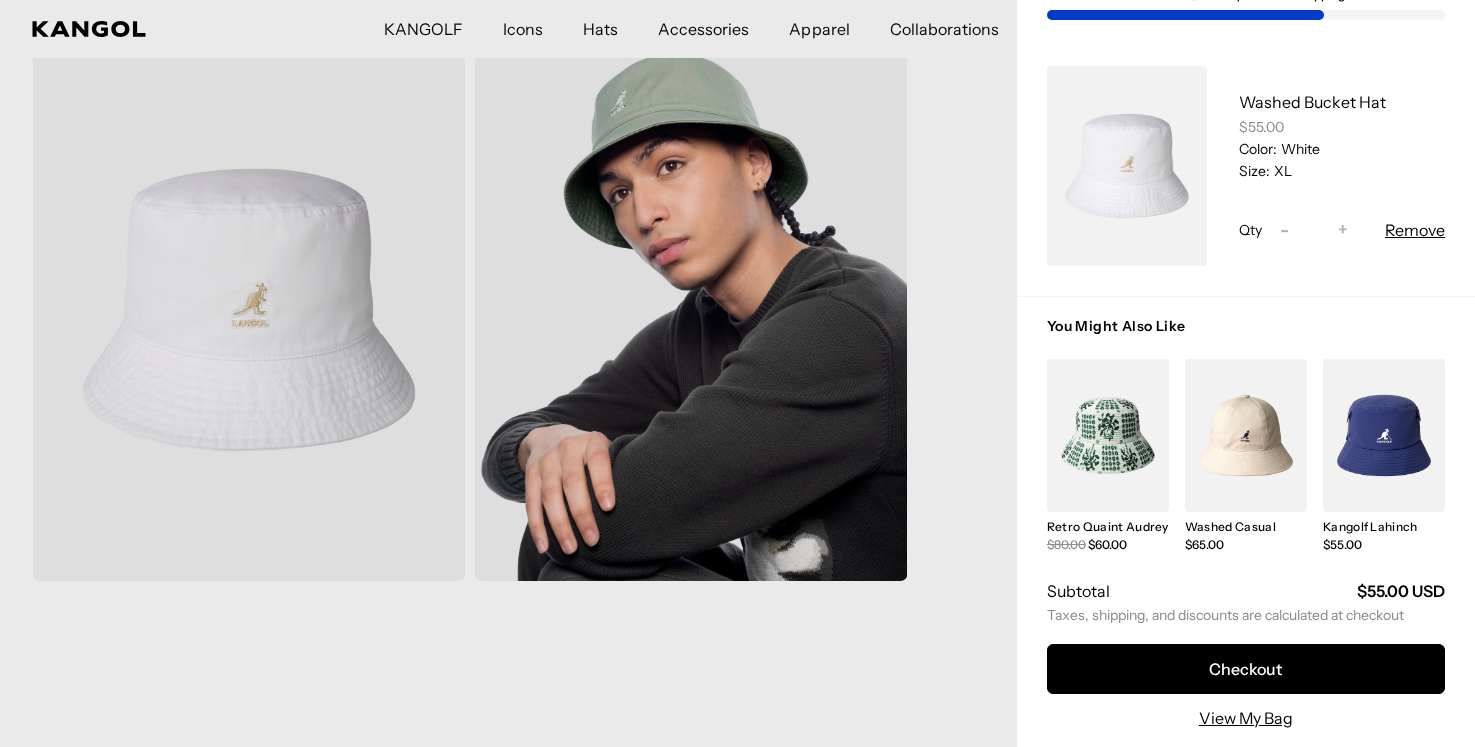 scroll, scrollTop: 100, scrollLeft: 0, axis: vertical 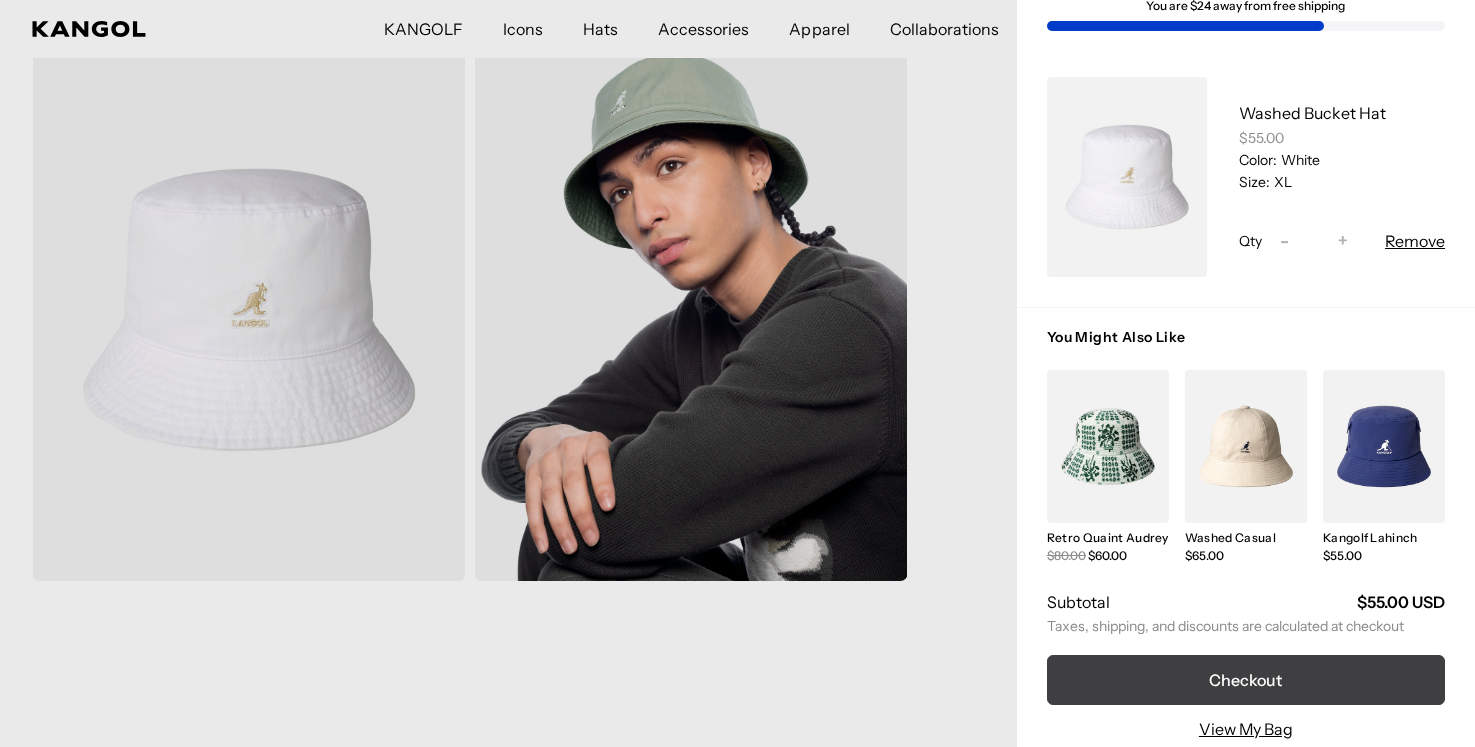 click on "Checkout" at bounding box center (1246, 680) 